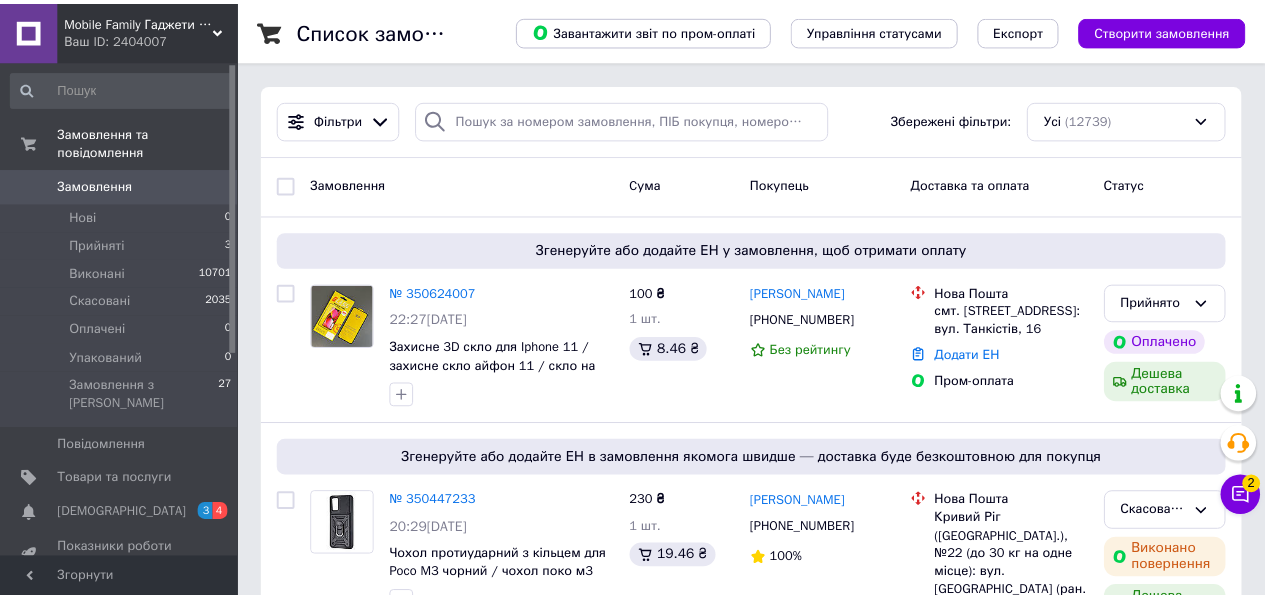 scroll, scrollTop: 0, scrollLeft: 0, axis: both 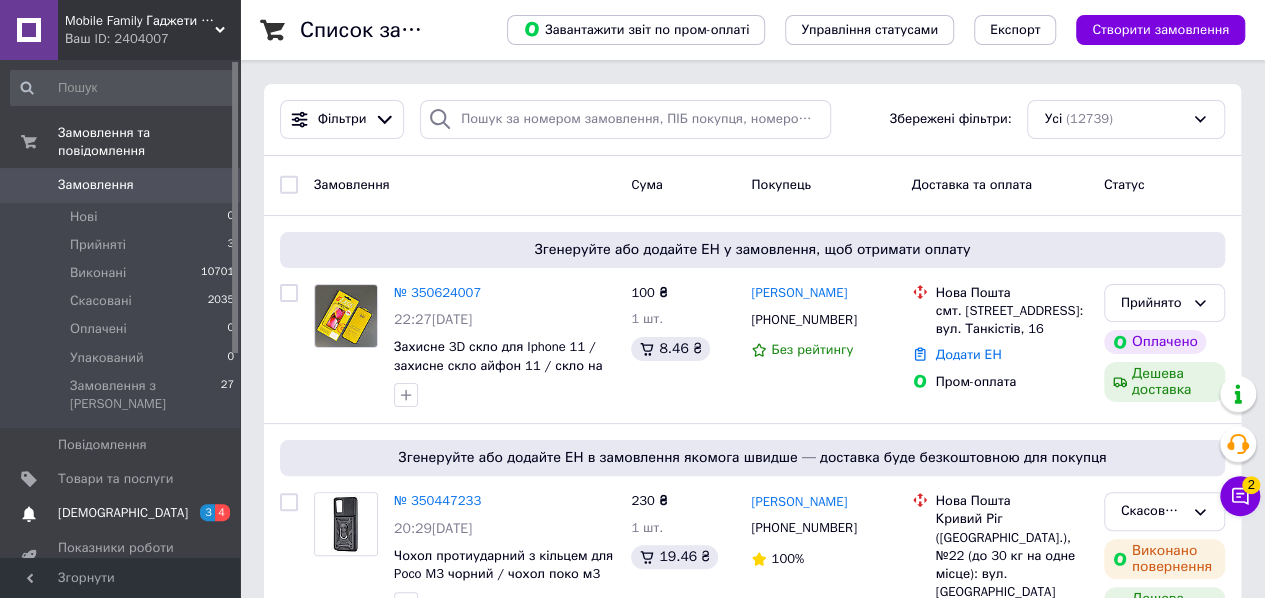 click on "[DEMOGRAPHIC_DATA] 3 4" at bounding box center [123, 513] 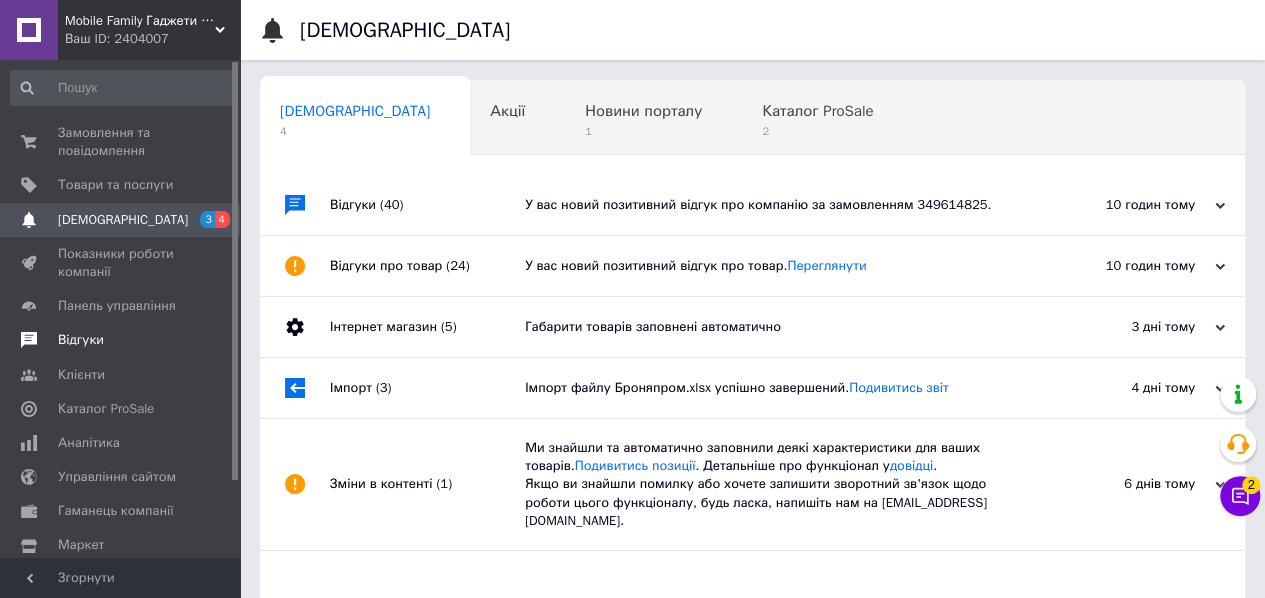 click on "Відгуки" at bounding box center [81, 340] 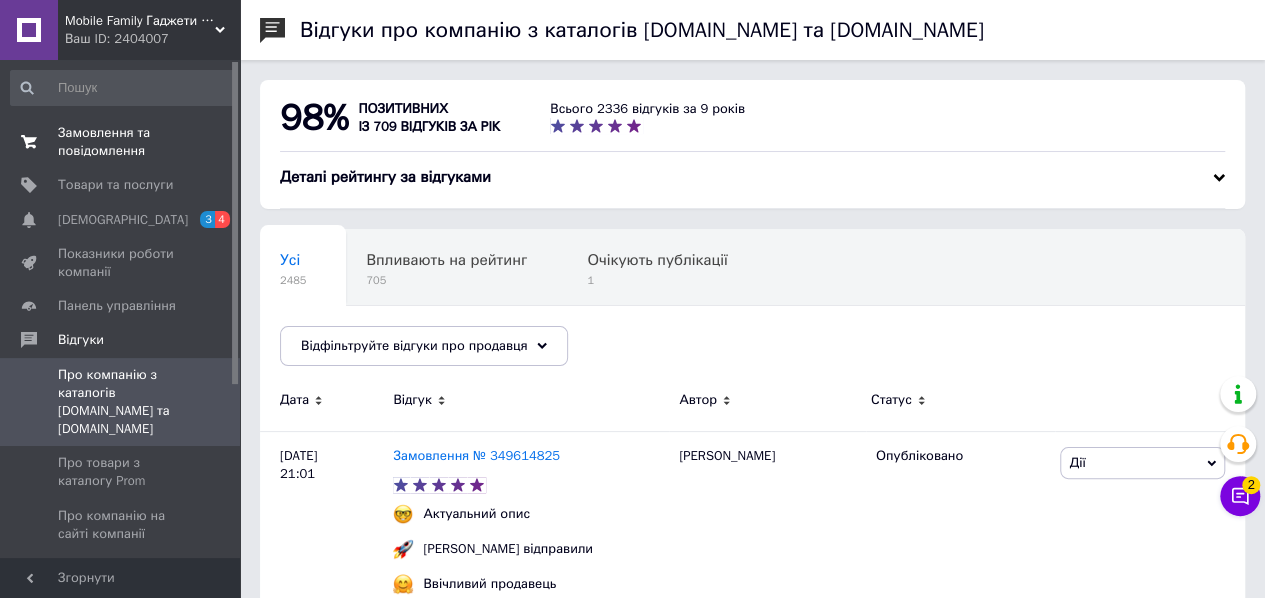 click on "Замовлення та повідомлення" at bounding box center [121, 142] 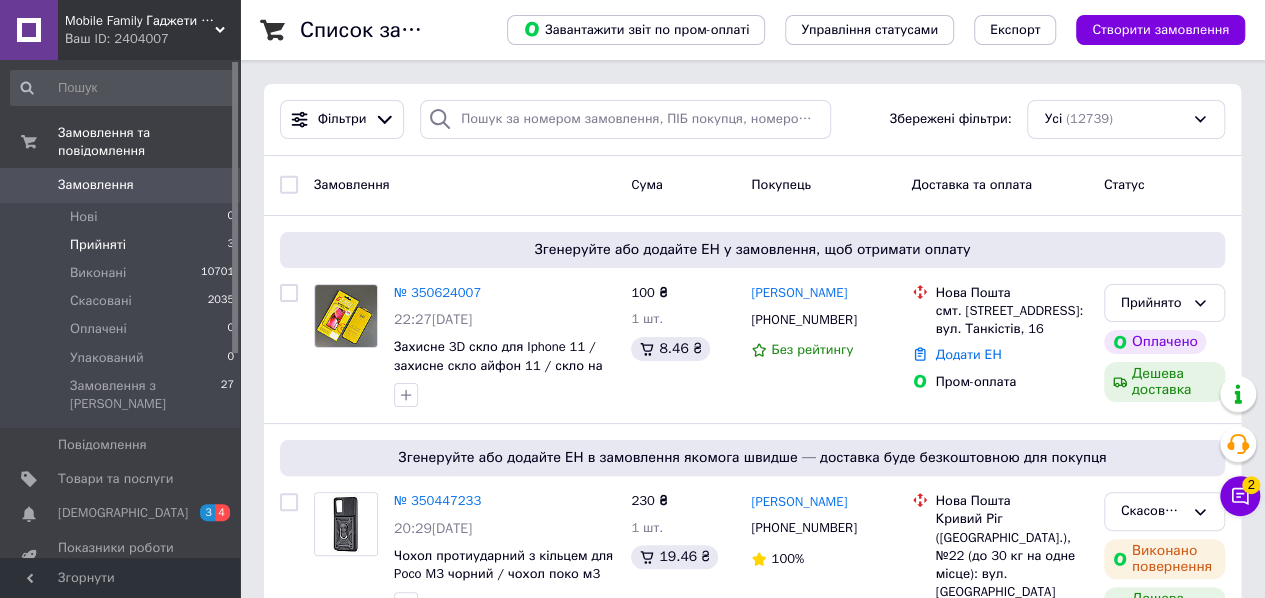 click on "Прийняті" at bounding box center (98, 245) 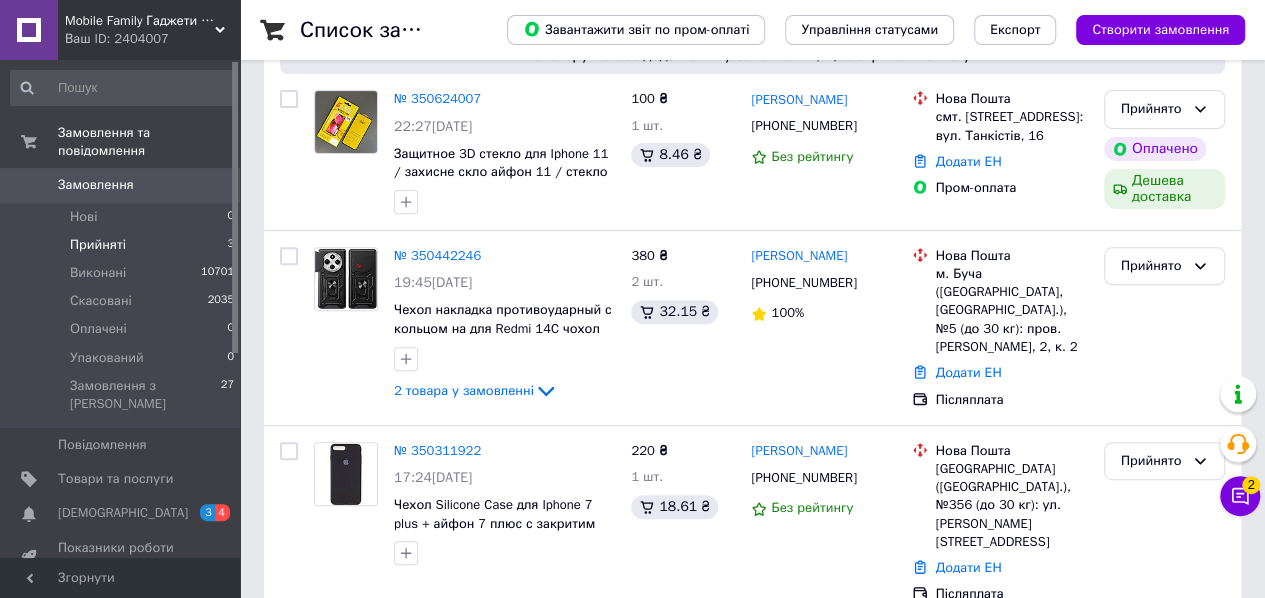 scroll, scrollTop: 266, scrollLeft: 0, axis: vertical 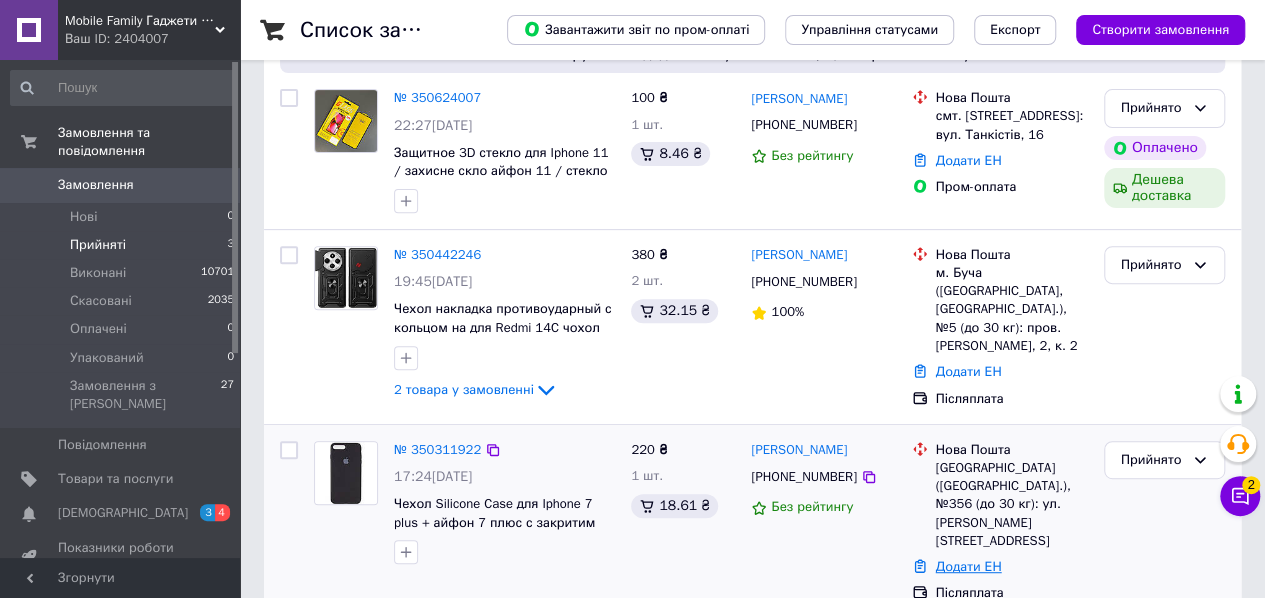 click on "Додати ЕН" at bounding box center [969, 566] 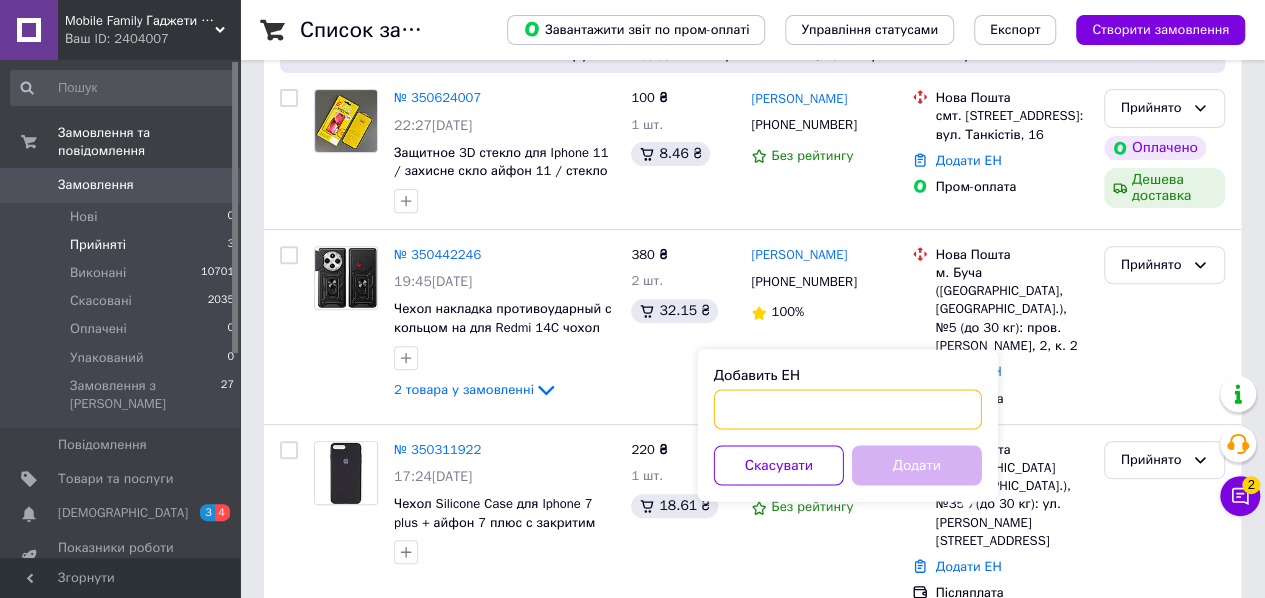 click on "Добавить ЕН" at bounding box center (848, 409) 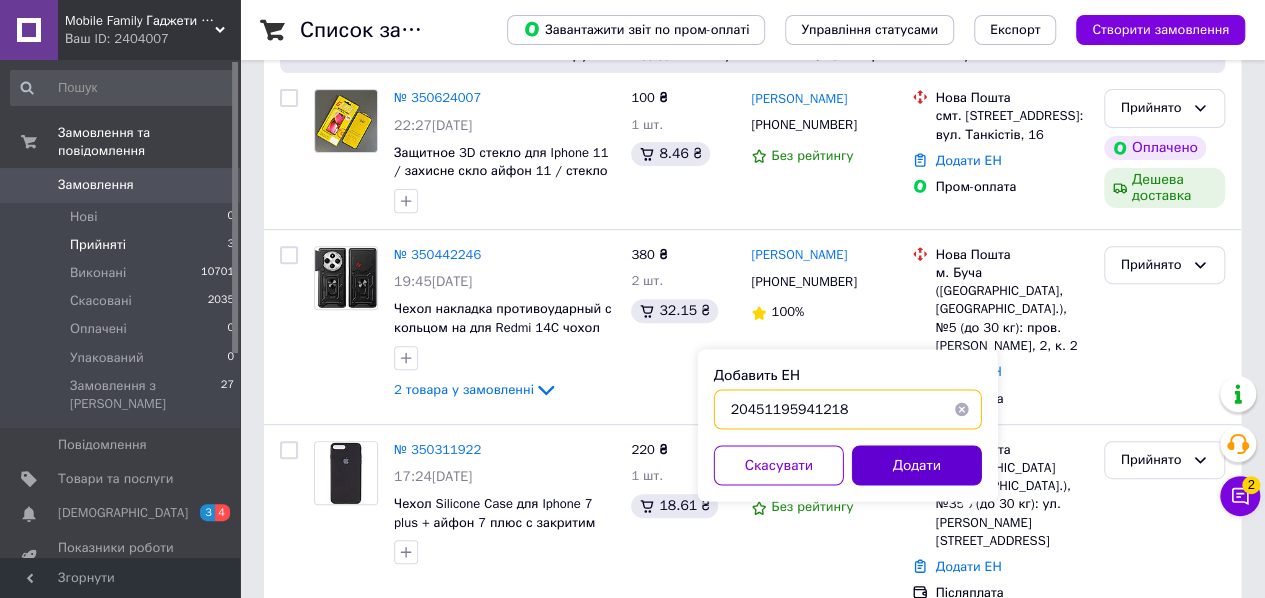 type on "20451195941218" 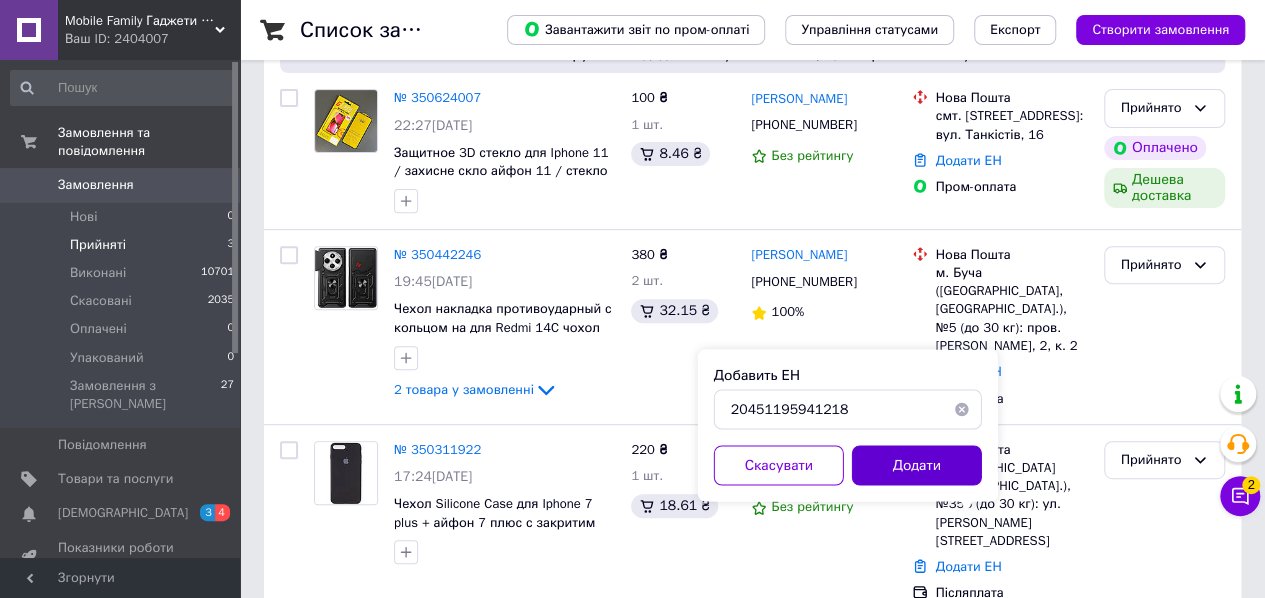 click on "Додати" at bounding box center [917, 465] 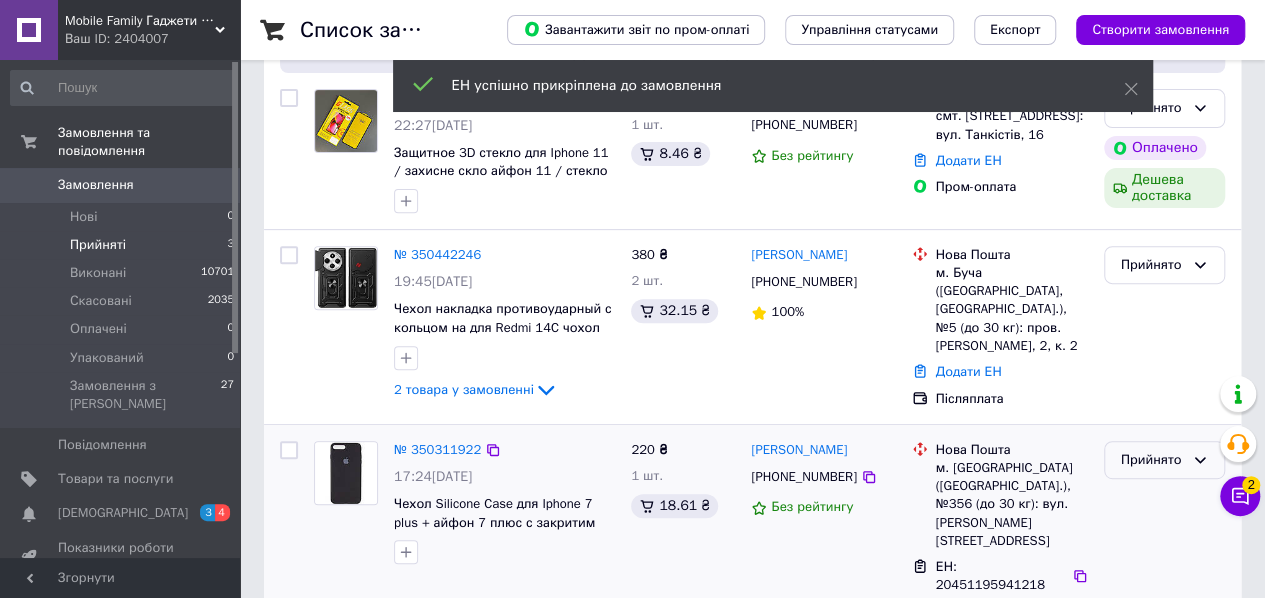 click on "Прийнято" at bounding box center [1164, 460] 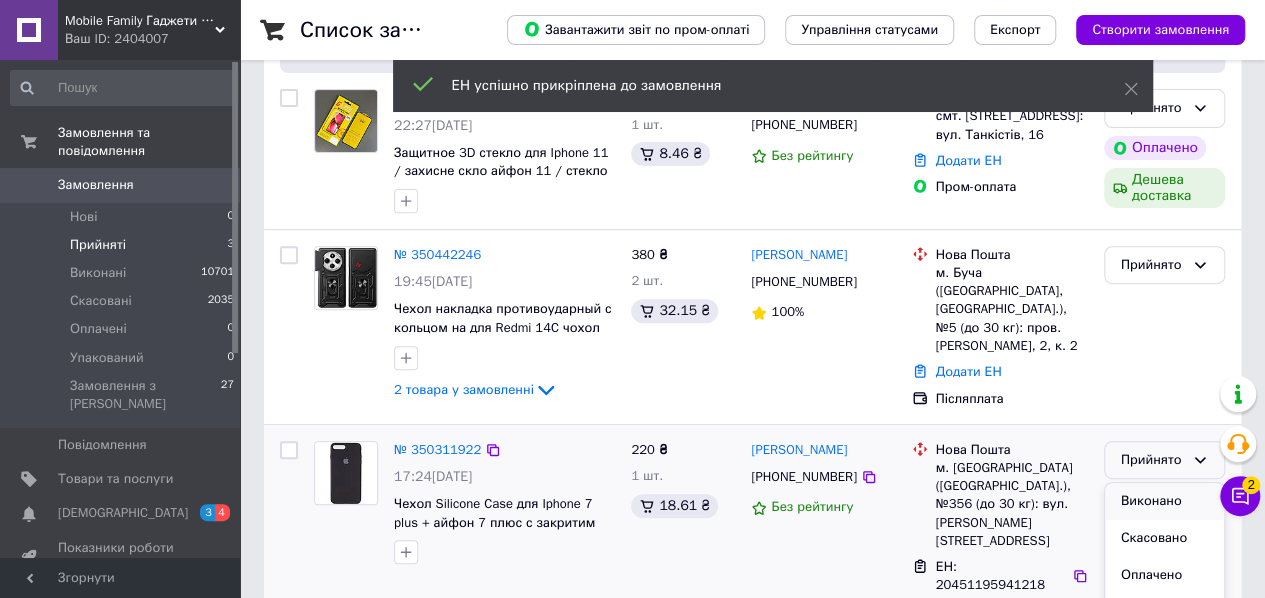 click on "Виконано" at bounding box center [1164, 501] 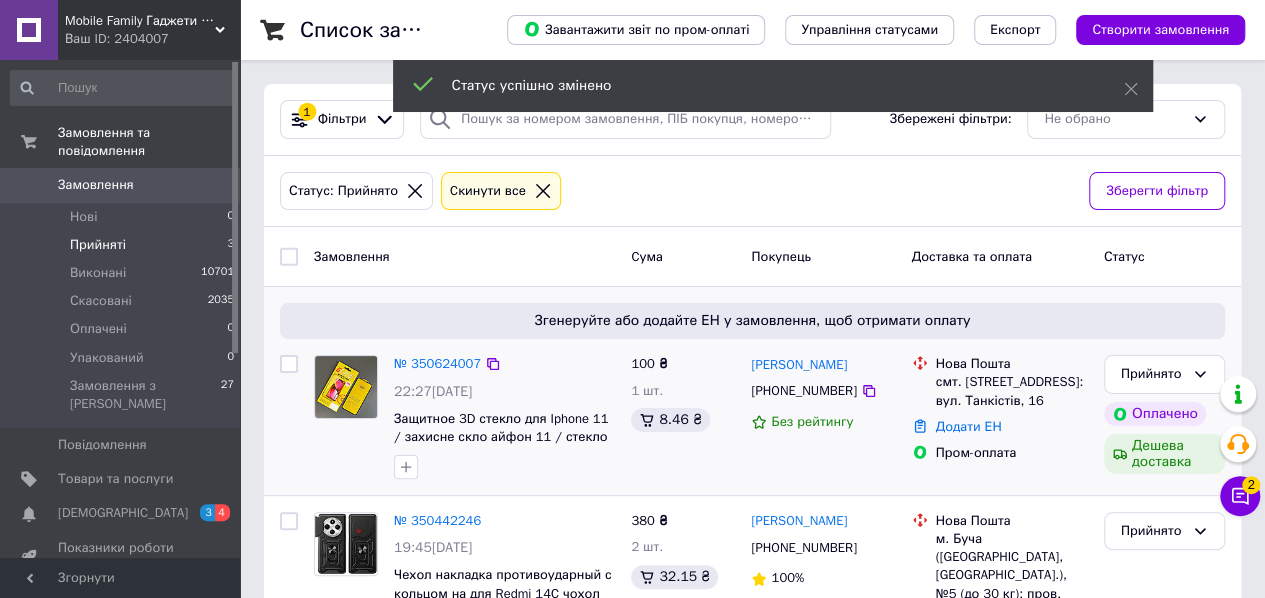scroll, scrollTop: 0, scrollLeft: 0, axis: both 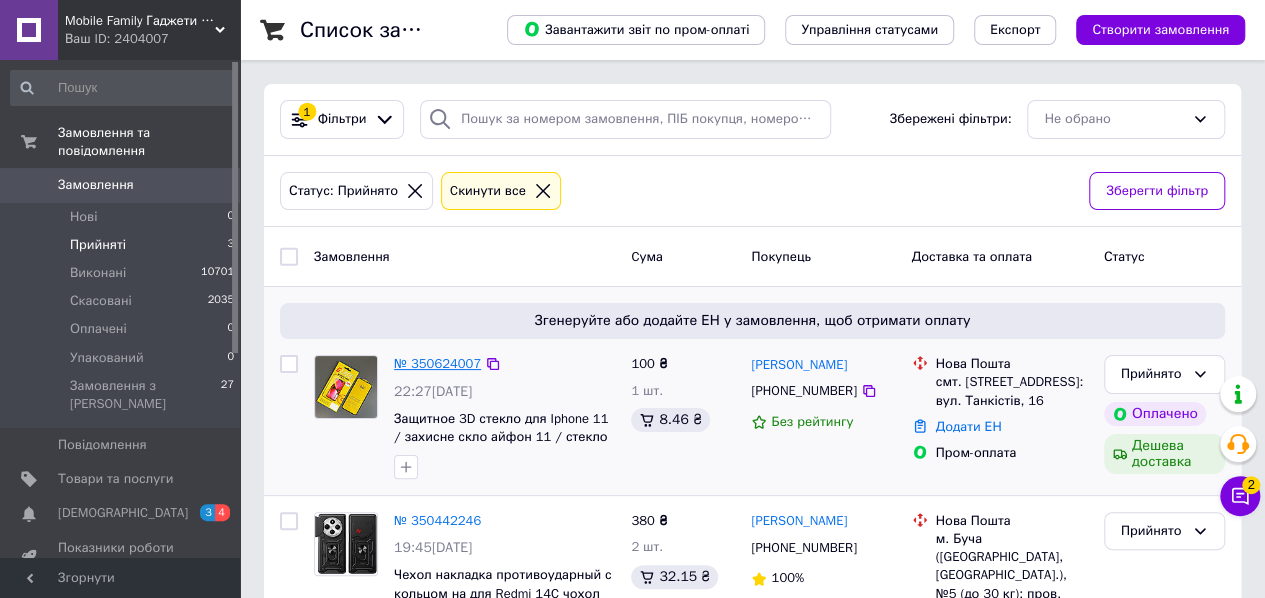 click on "№ 350624007" at bounding box center (437, 363) 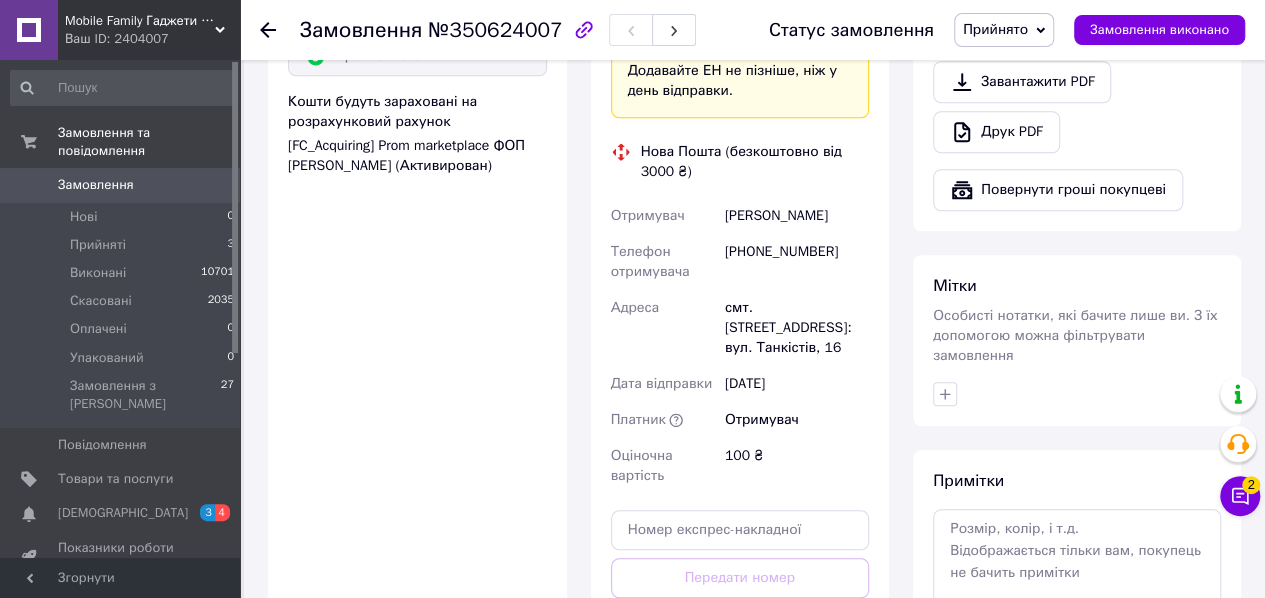 scroll, scrollTop: 1161, scrollLeft: 0, axis: vertical 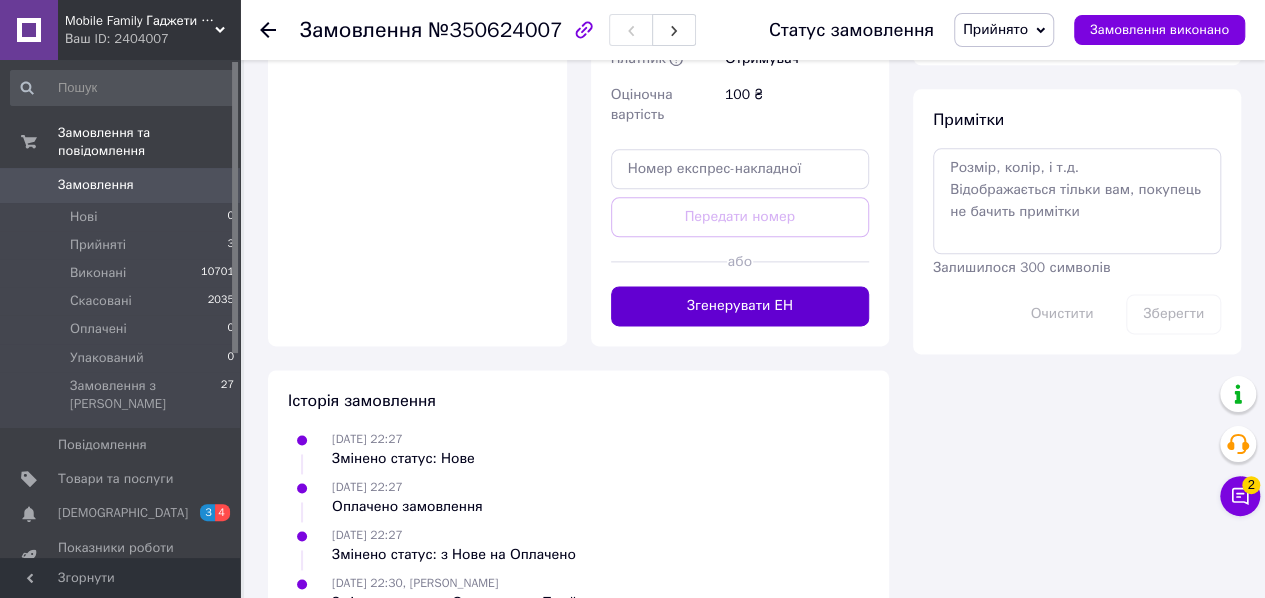 click on "Згенерувати ЕН" at bounding box center (740, 306) 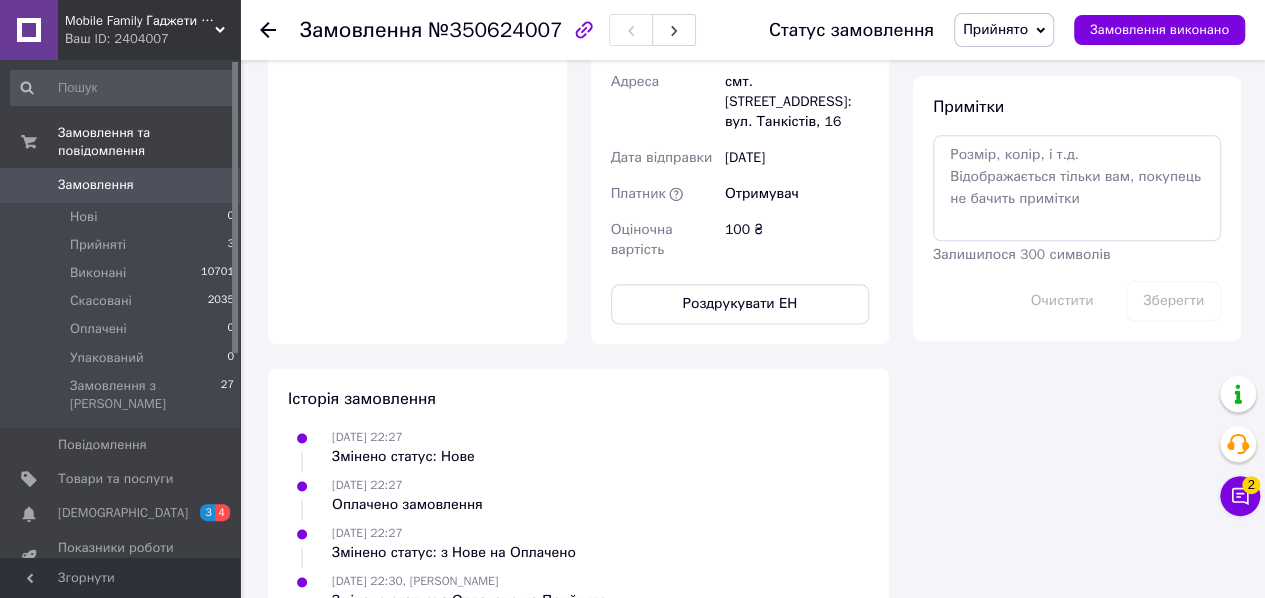 scroll, scrollTop: 1161, scrollLeft: 0, axis: vertical 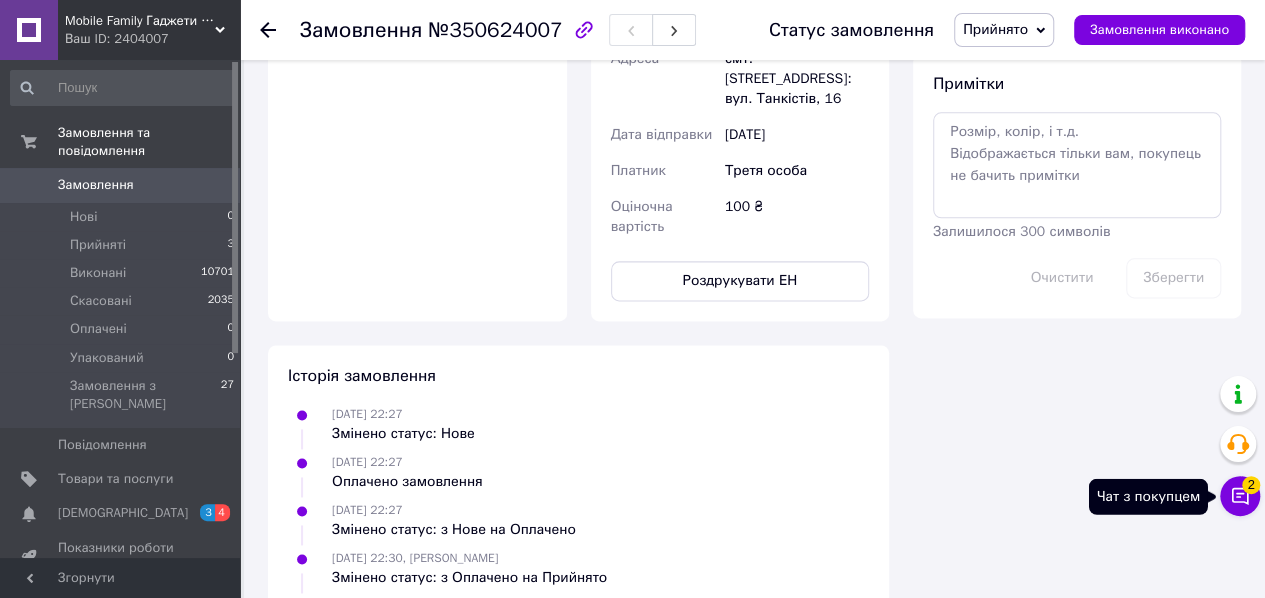 click 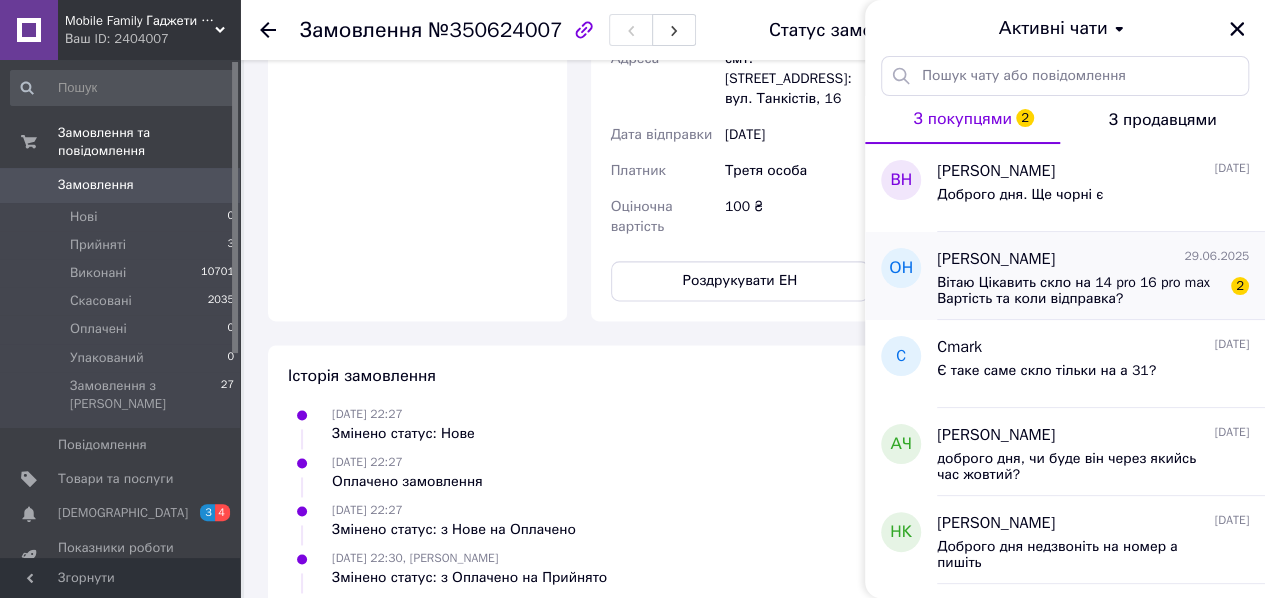 click on "[PERSON_NAME]" at bounding box center (996, 259) 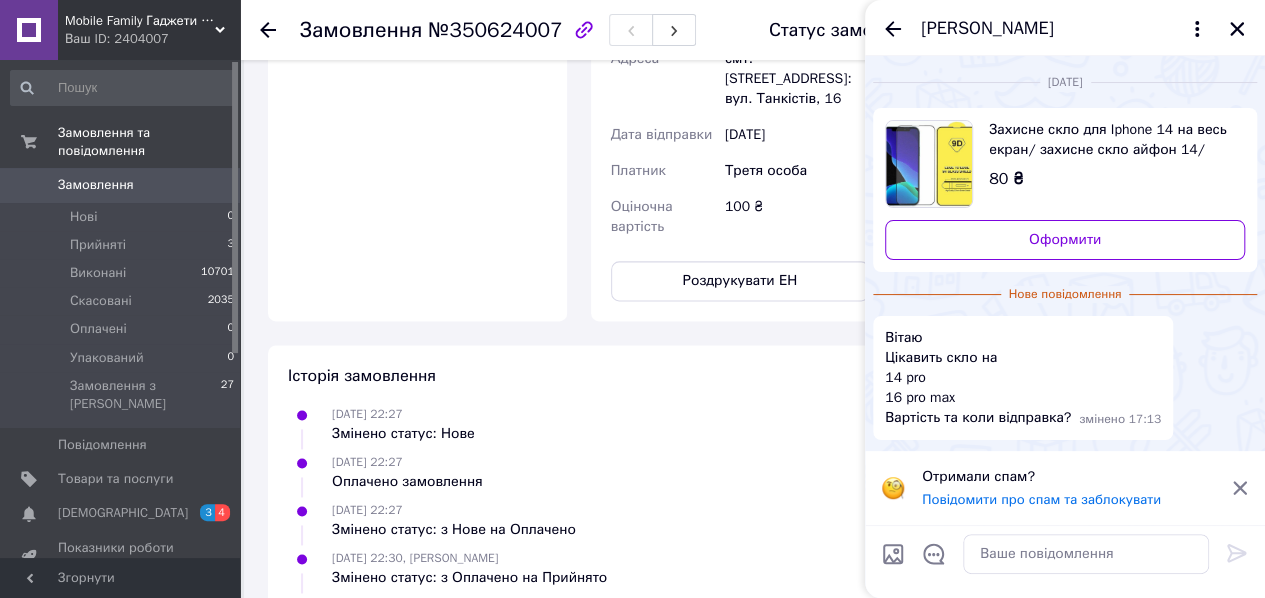 click on "[PERSON_NAME]" at bounding box center [1065, 28] 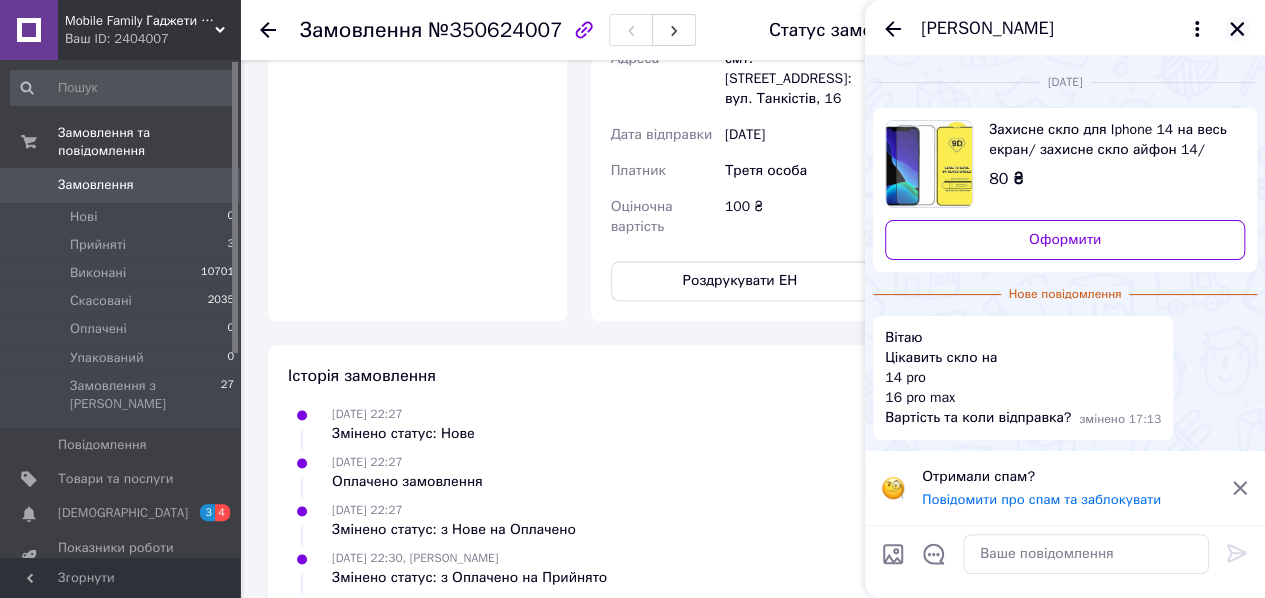 click 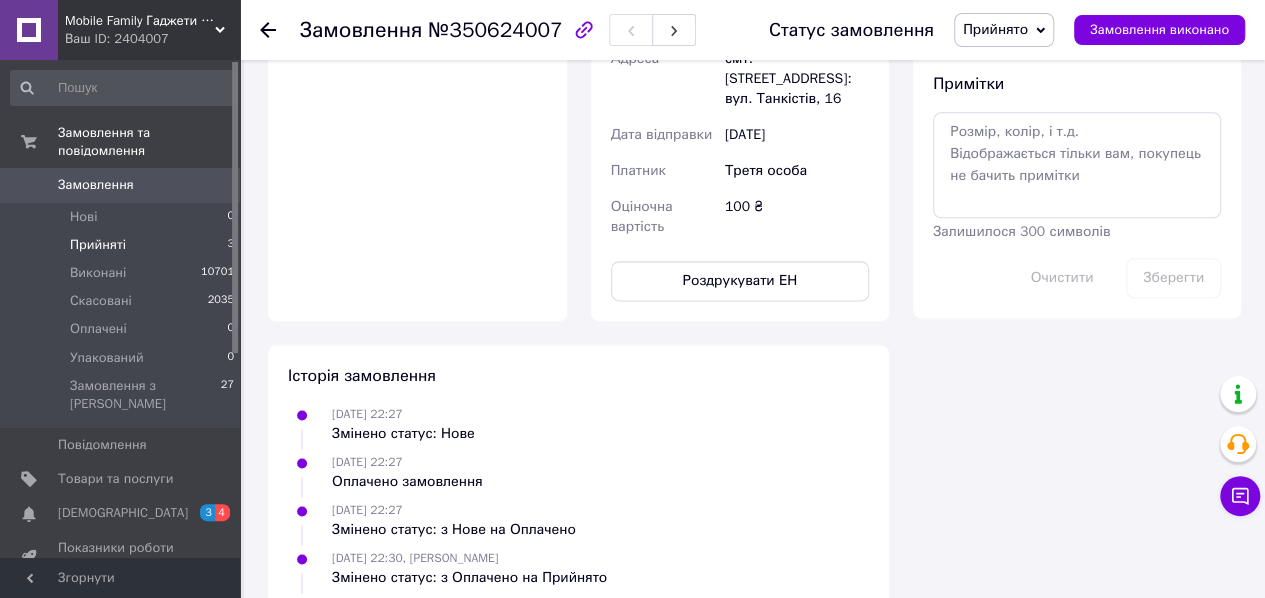 click on "Прийняті" at bounding box center [98, 245] 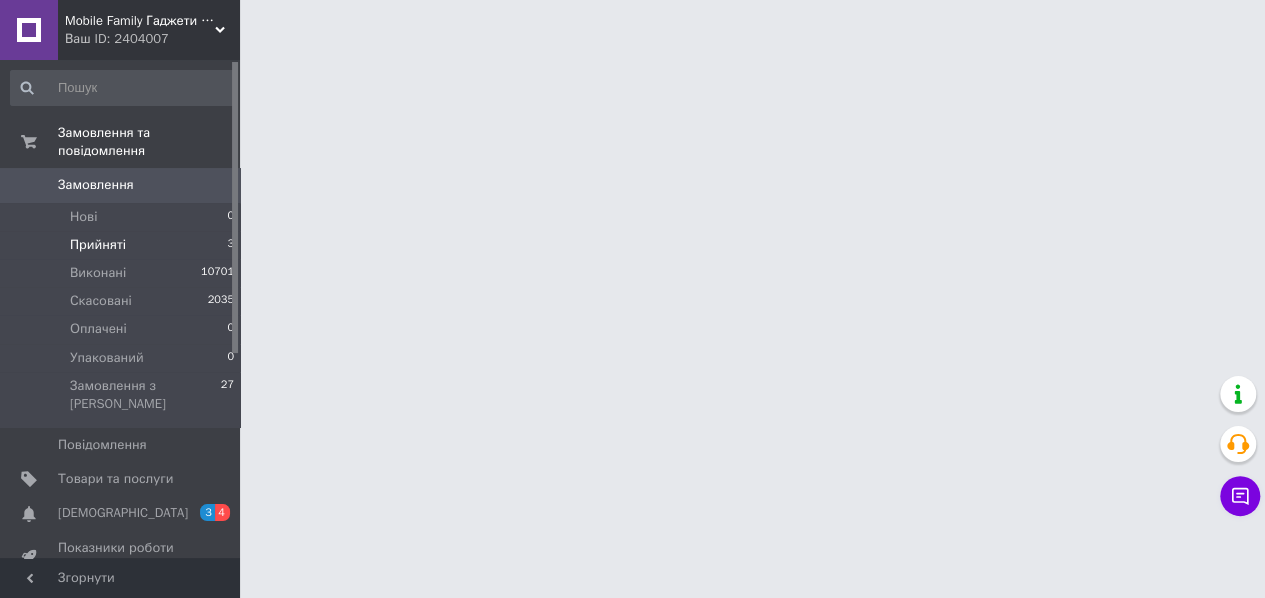 scroll, scrollTop: 0, scrollLeft: 0, axis: both 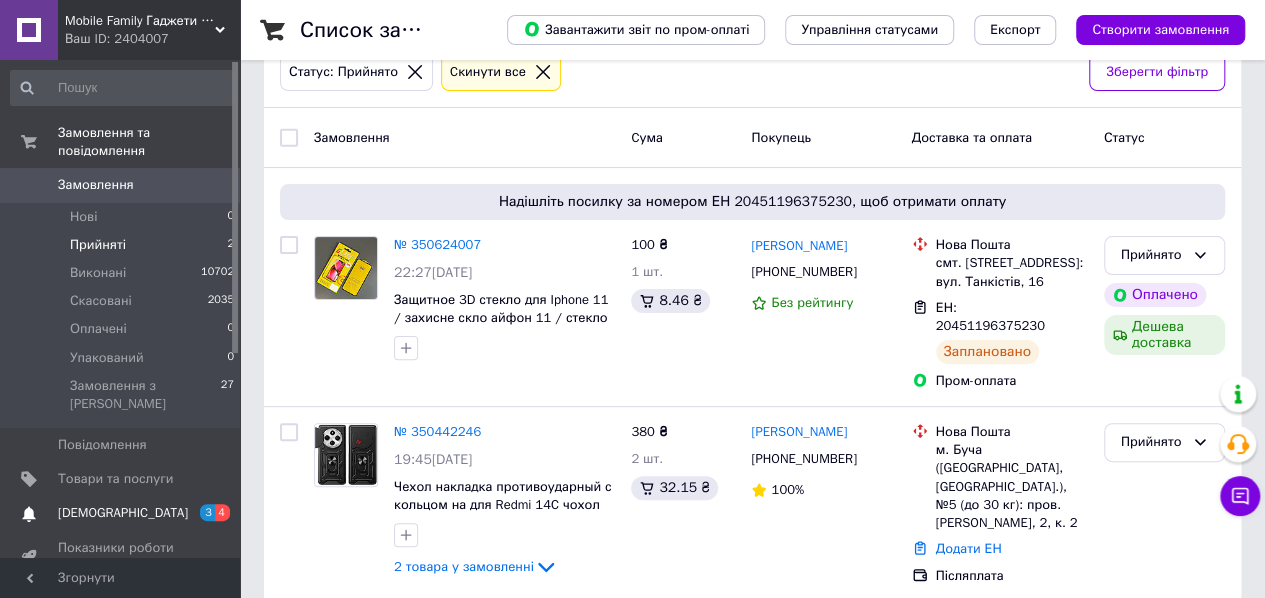 click on "[DEMOGRAPHIC_DATA]" at bounding box center [121, 513] 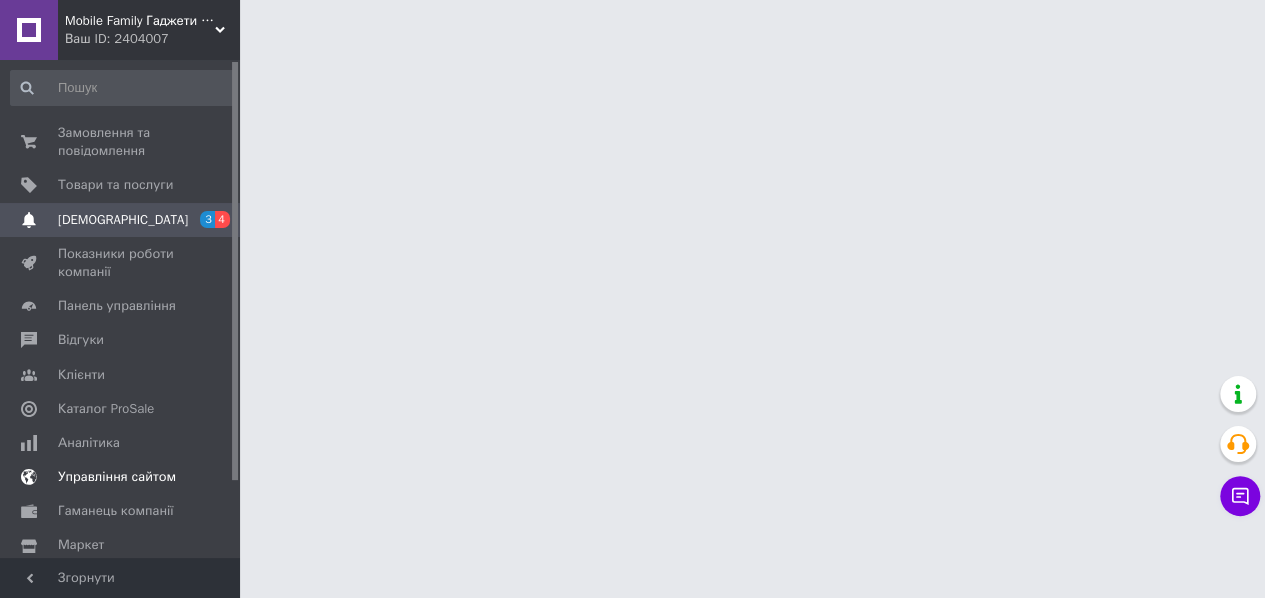scroll, scrollTop: 0, scrollLeft: 0, axis: both 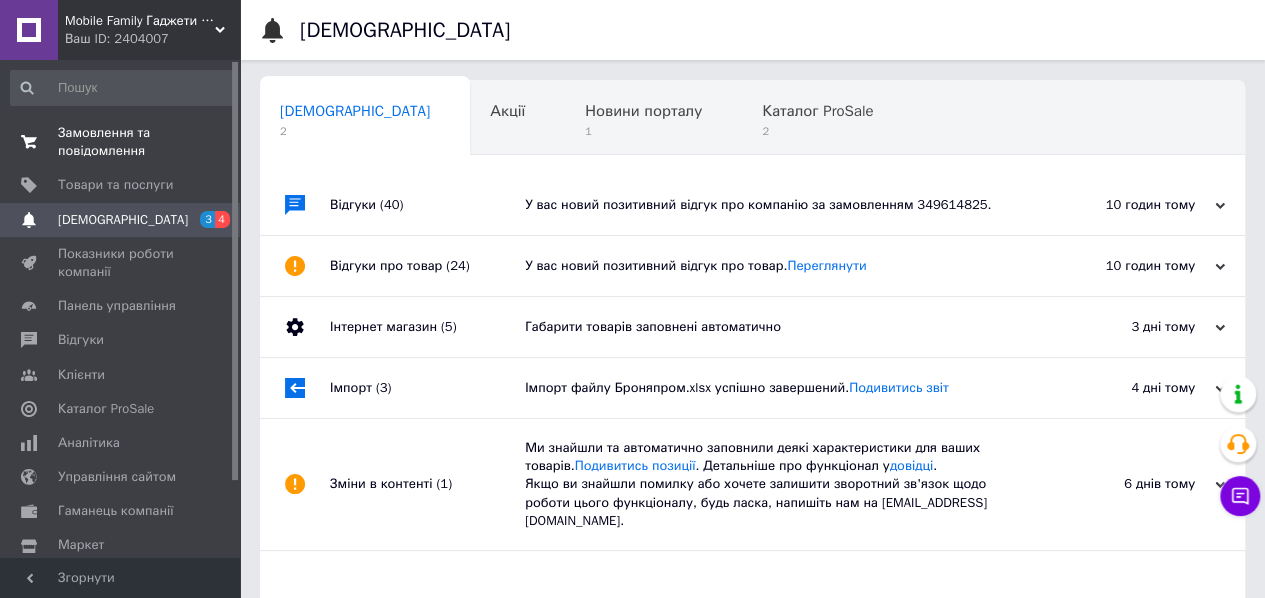 click on "Замовлення та повідомлення" at bounding box center (121, 142) 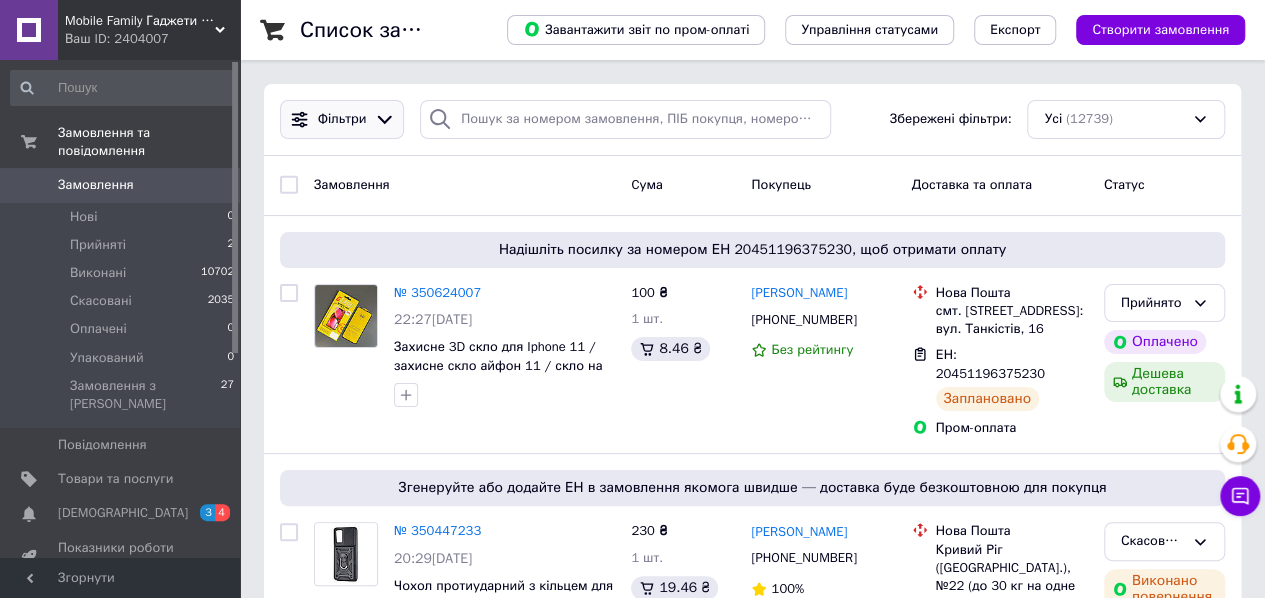 click 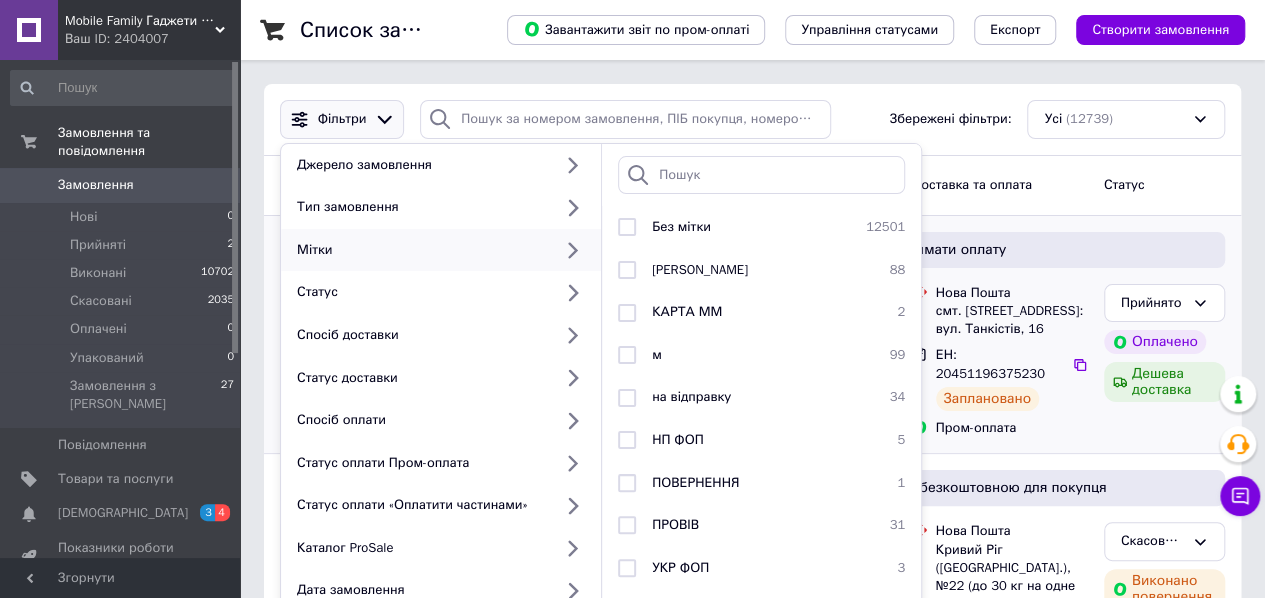 scroll, scrollTop: 400, scrollLeft: 0, axis: vertical 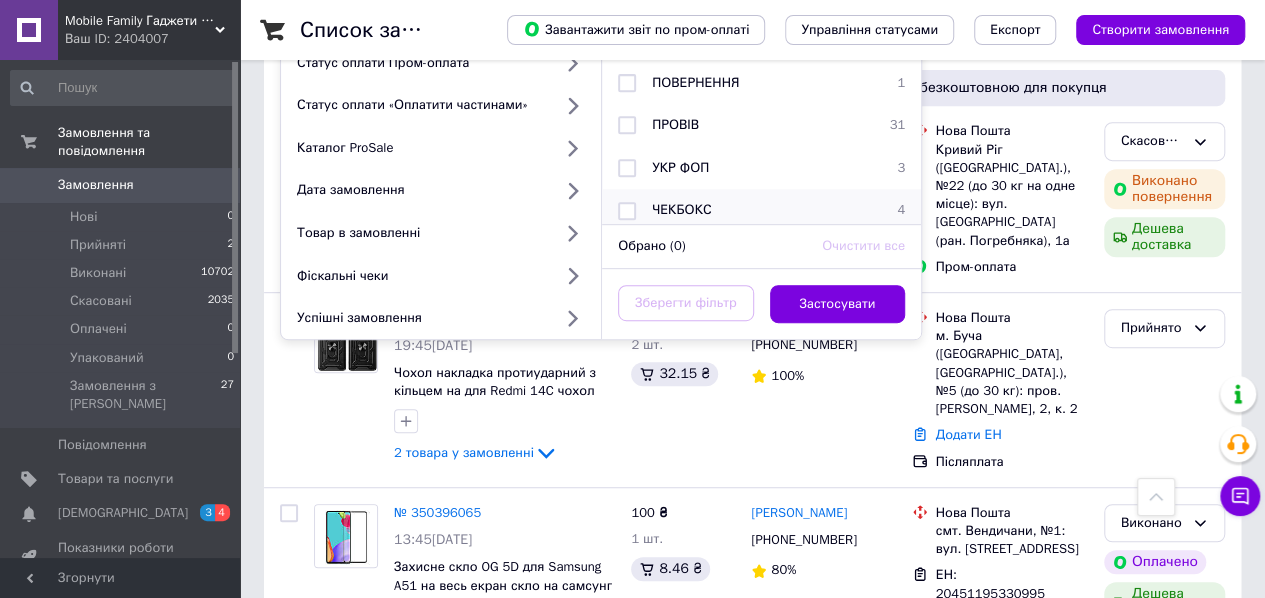 click on "ЧЕКБОКС" at bounding box center (758, 210) 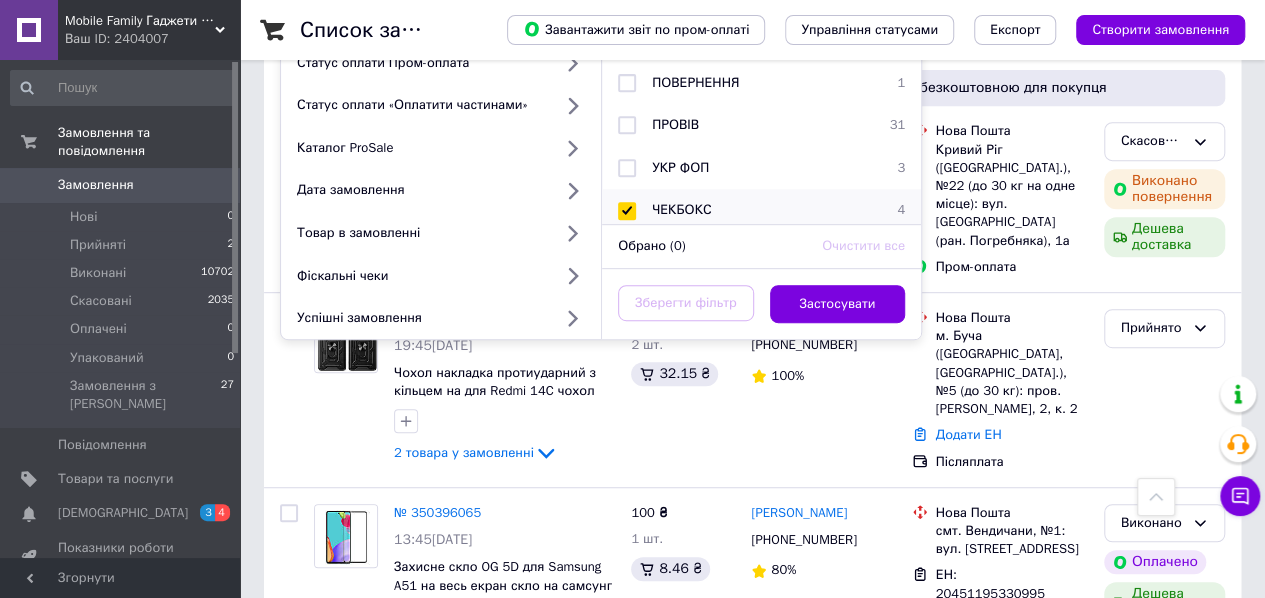 checkbox on "true" 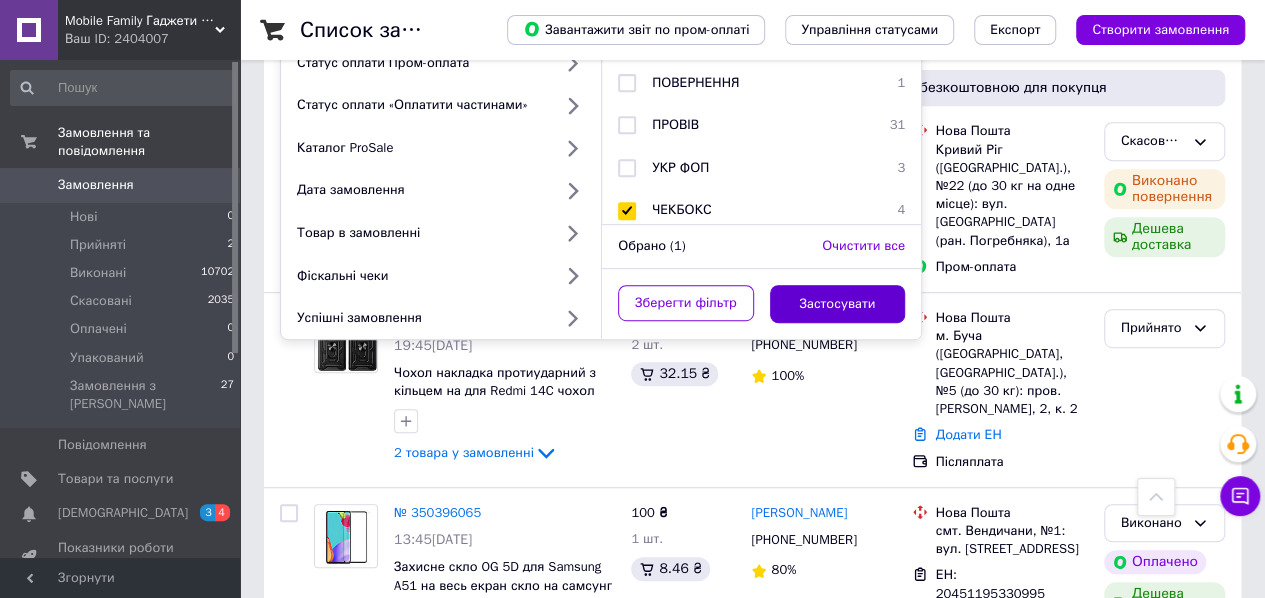 click on "Застосувати" at bounding box center [838, 304] 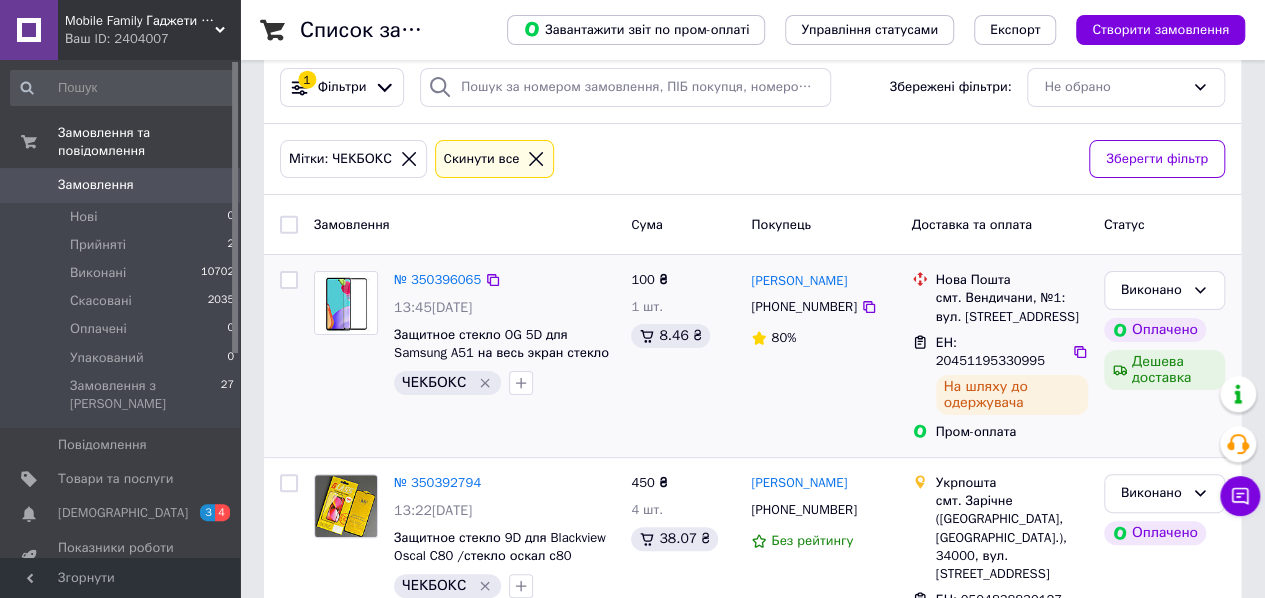 scroll, scrollTop: 0, scrollLeft: 0, axis: both 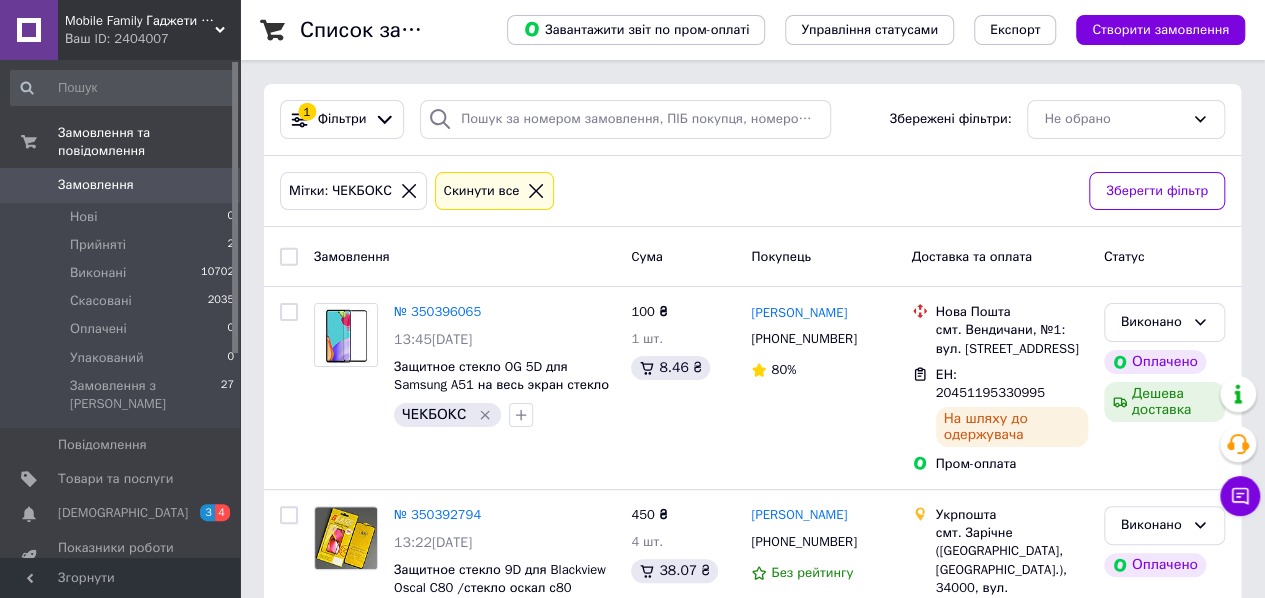 click on "Замовлення" at bounding box center [121, 185] 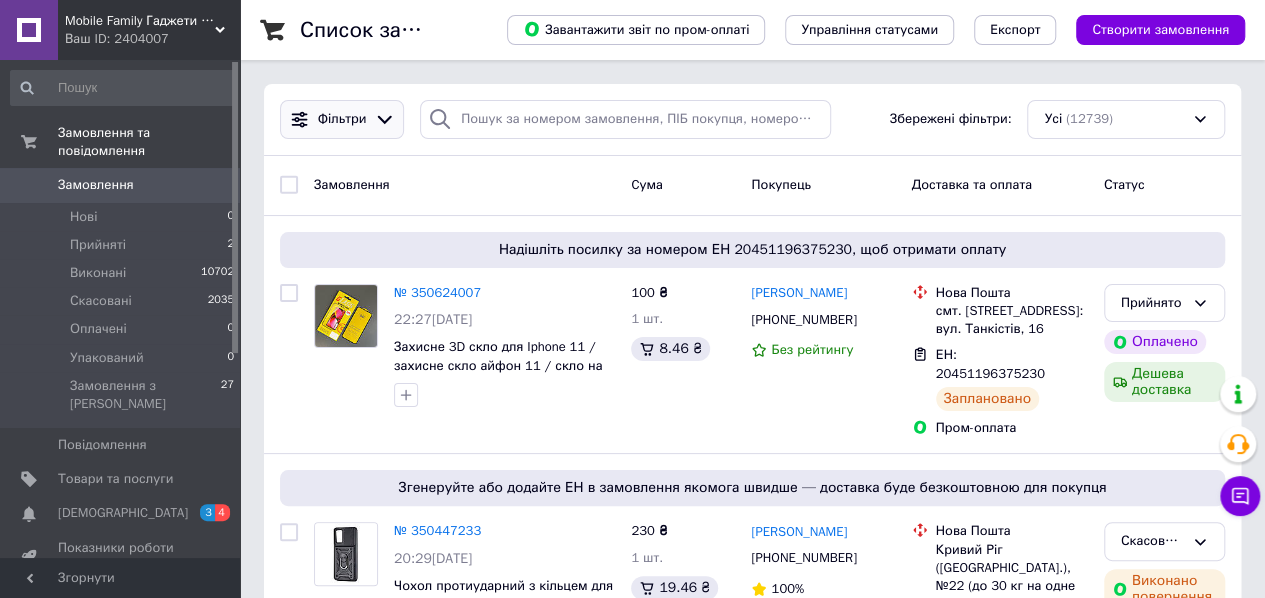 click at bounding box center [384, 119] 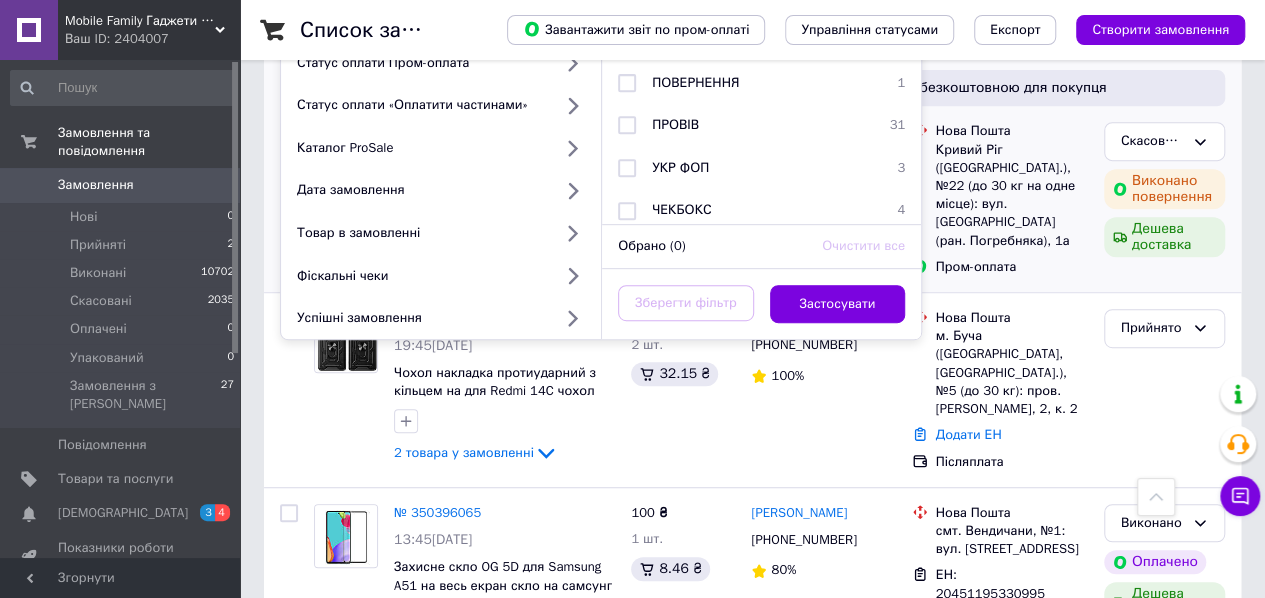 scroll, scrollTop: 0, scrollLeft: 0, axis: both 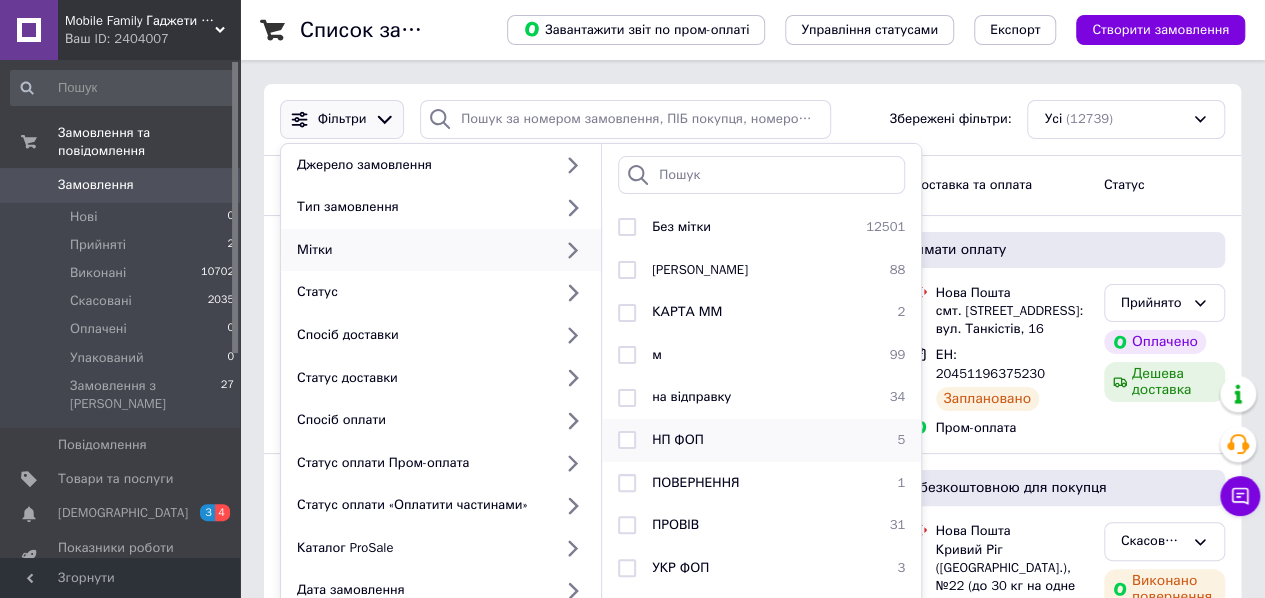 click on "НП ФОП" at bounding box center [758, 440] 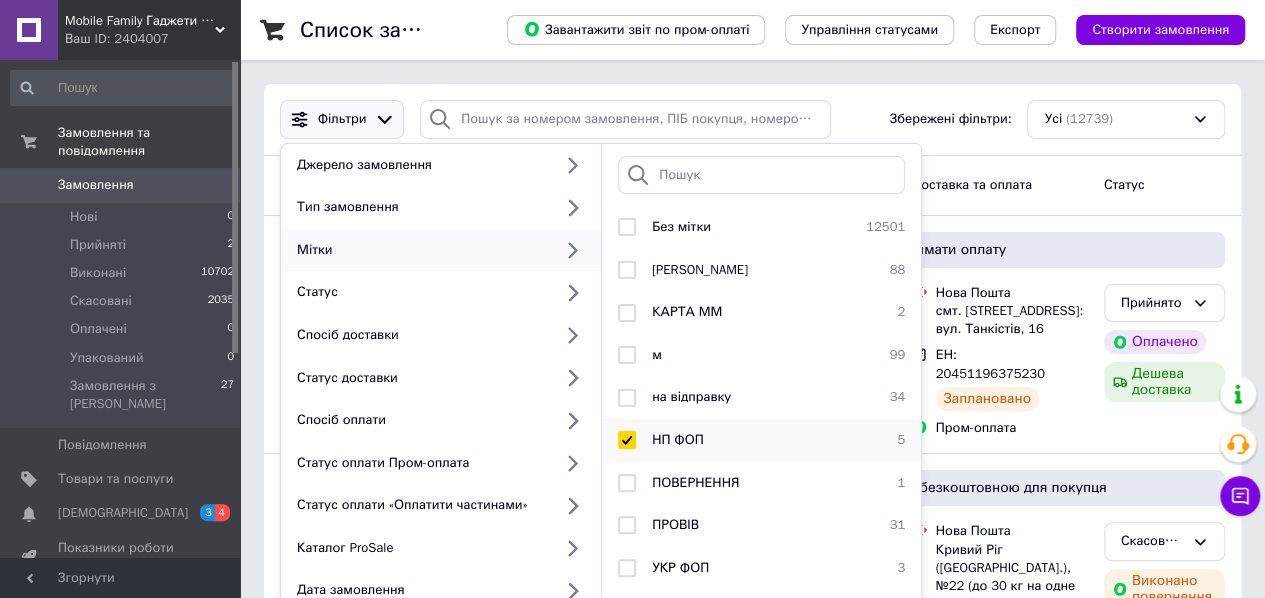 checkbox on "true" 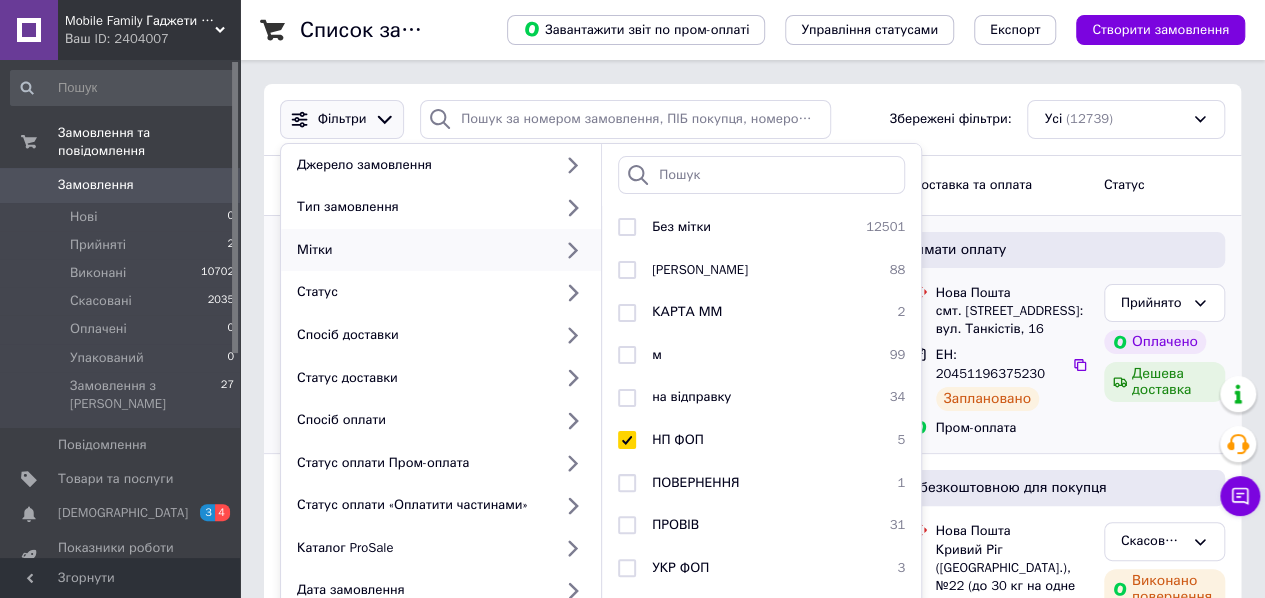 scroll, scrollTop: 400, scrollLeft: 0, axis: vertical 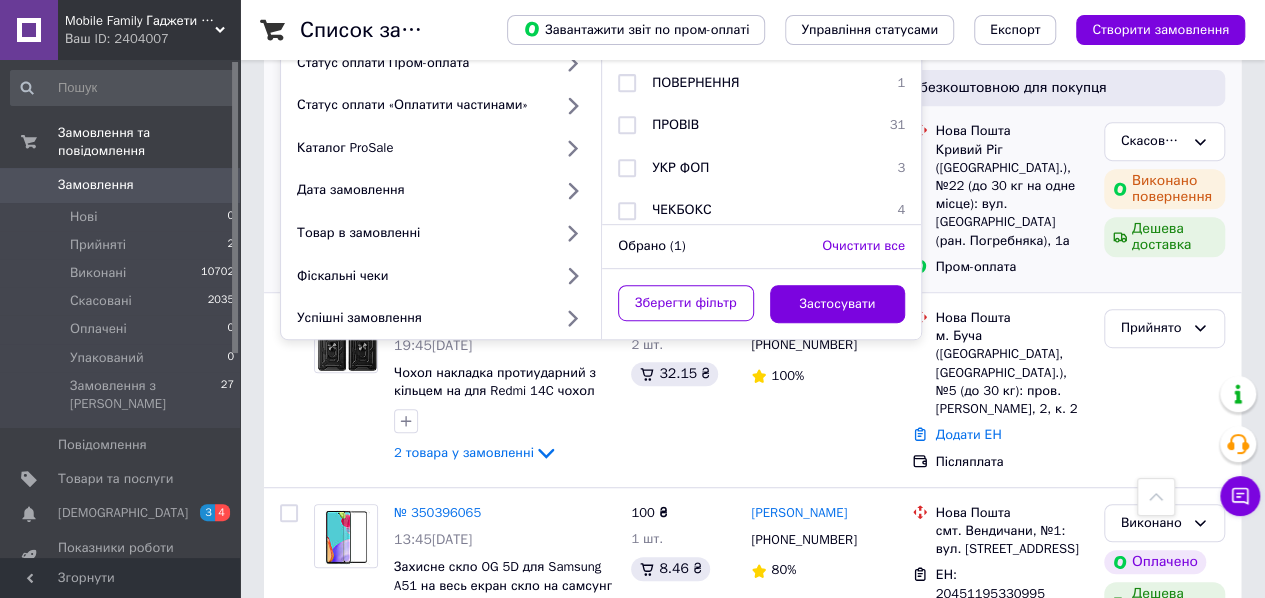 click on "Застосувати" at bounding box center [838, 304] 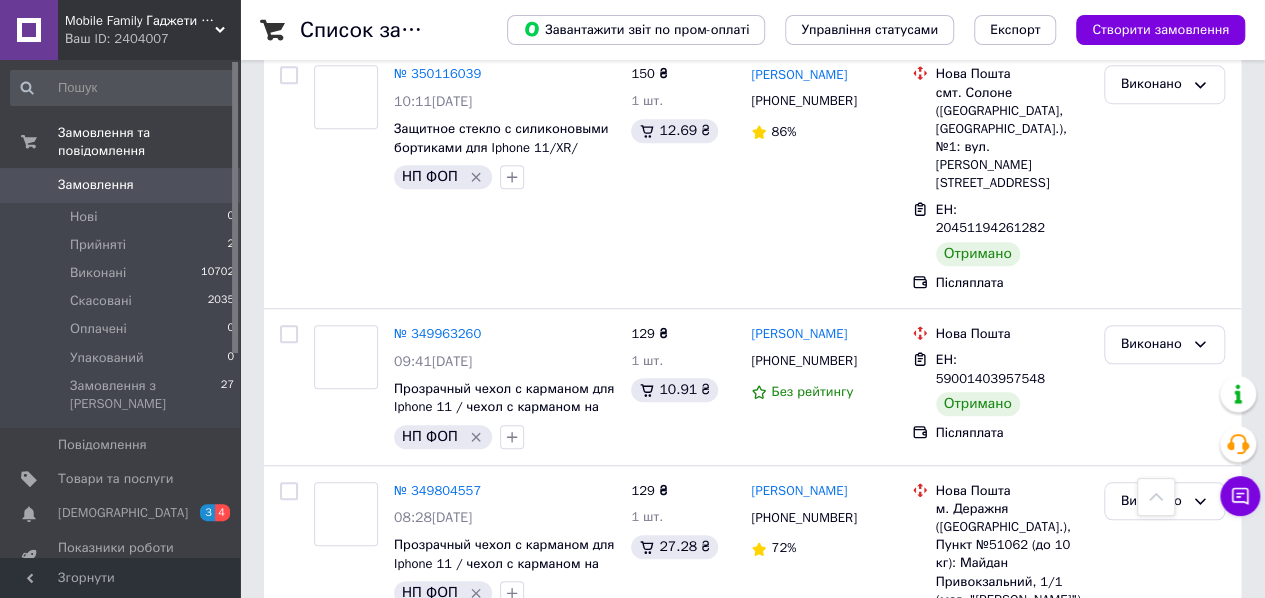scroll, scrollTop: 248, scrollLeft: 0, axis: vertical 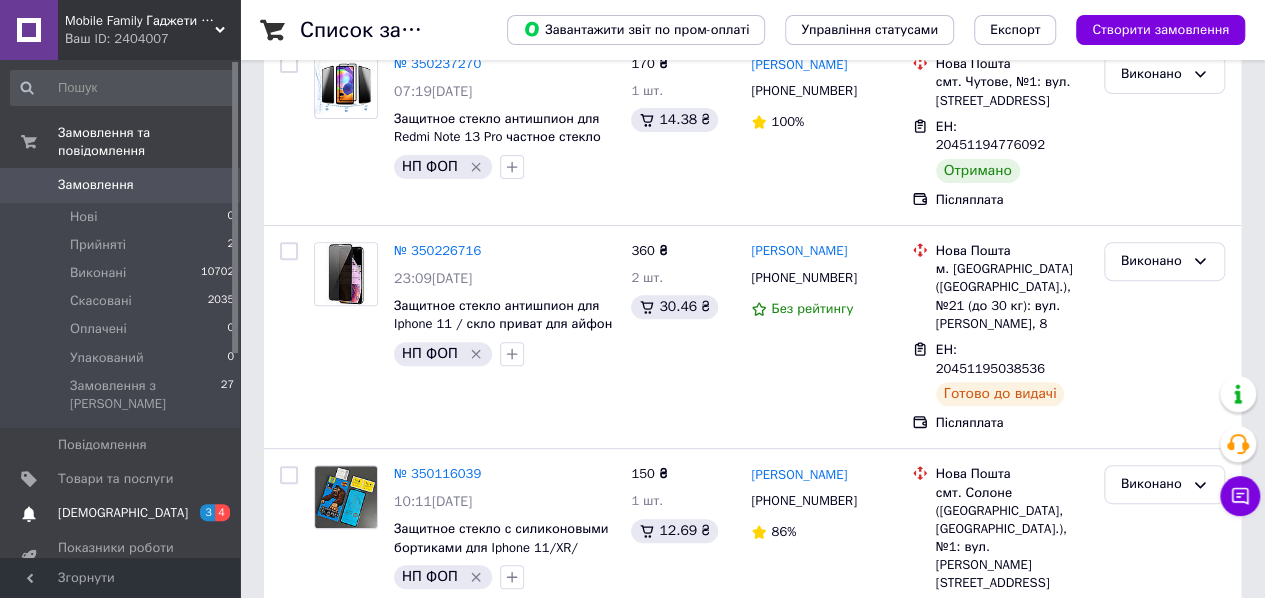 click on "[DEMOGRAPHIC_DATA]" at bounding box center (121, 513) 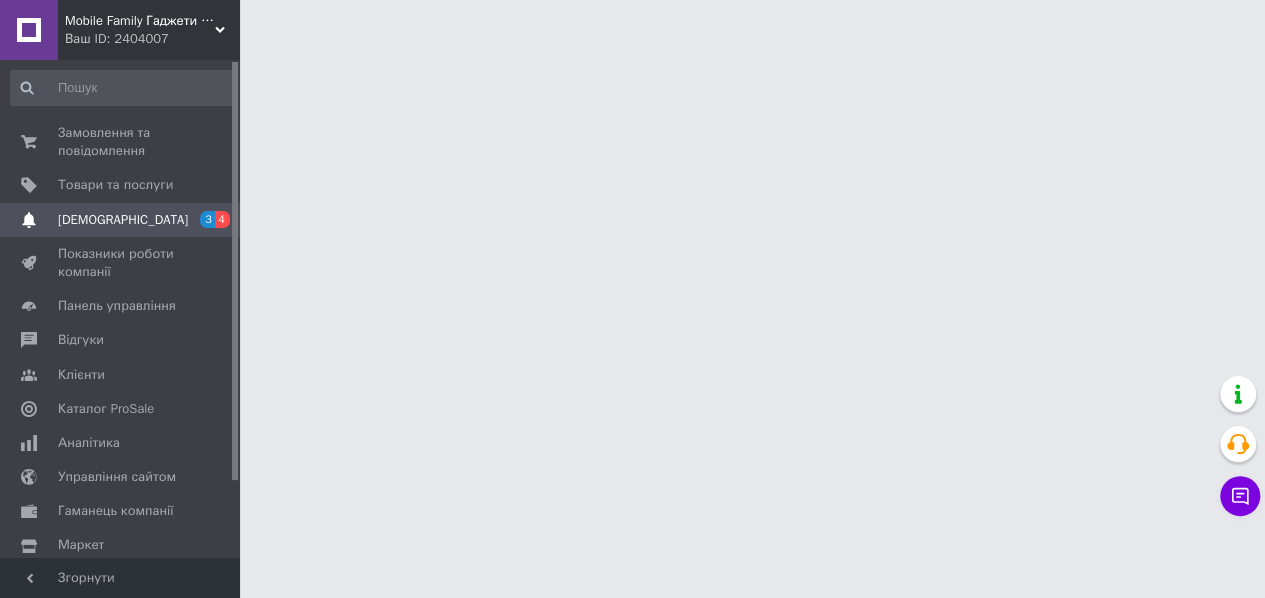 scroll, scrollTop: 0, scrollLeft: 0, axis: both 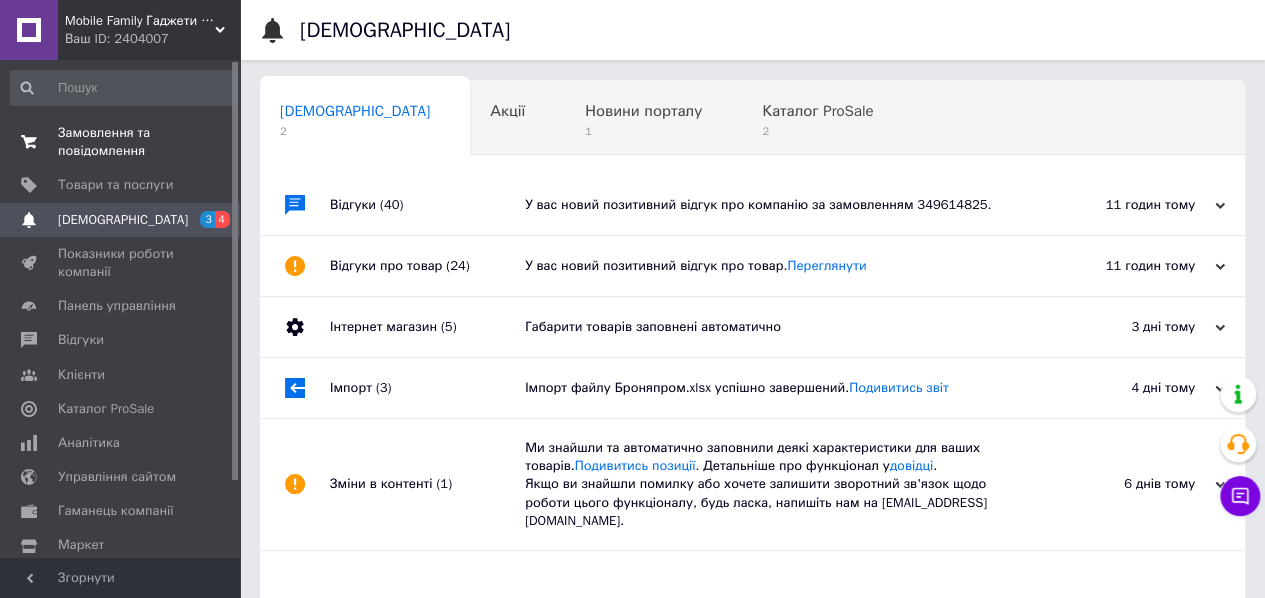click on "Замовлення та повідомлення" at bounding box center [121, 142] 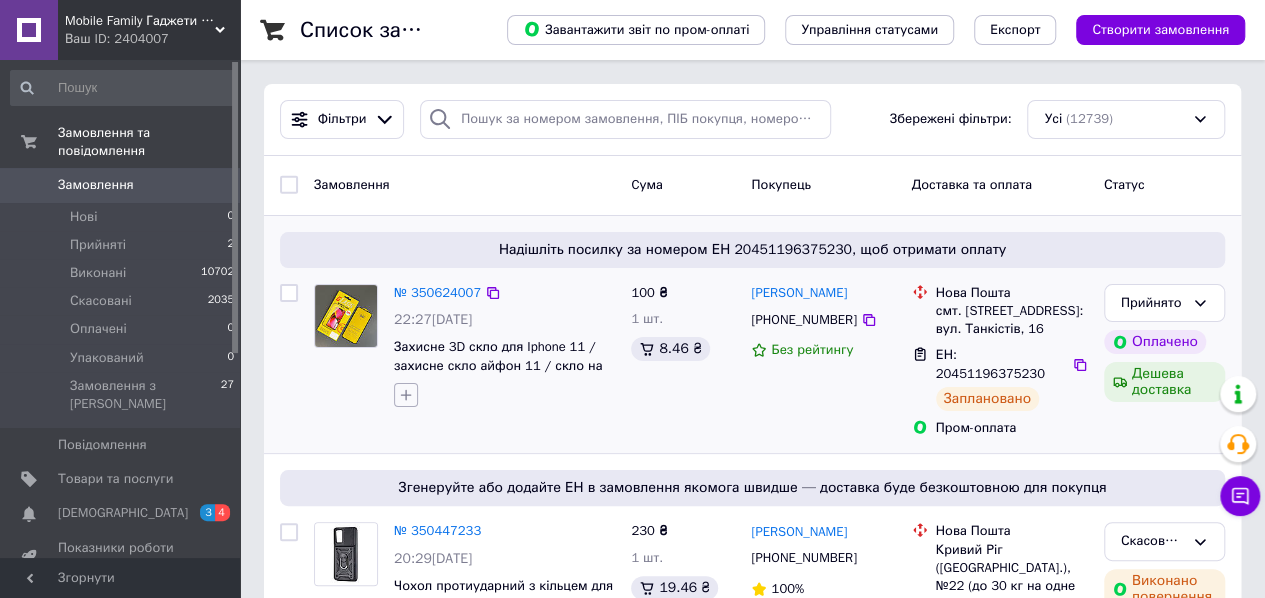 click 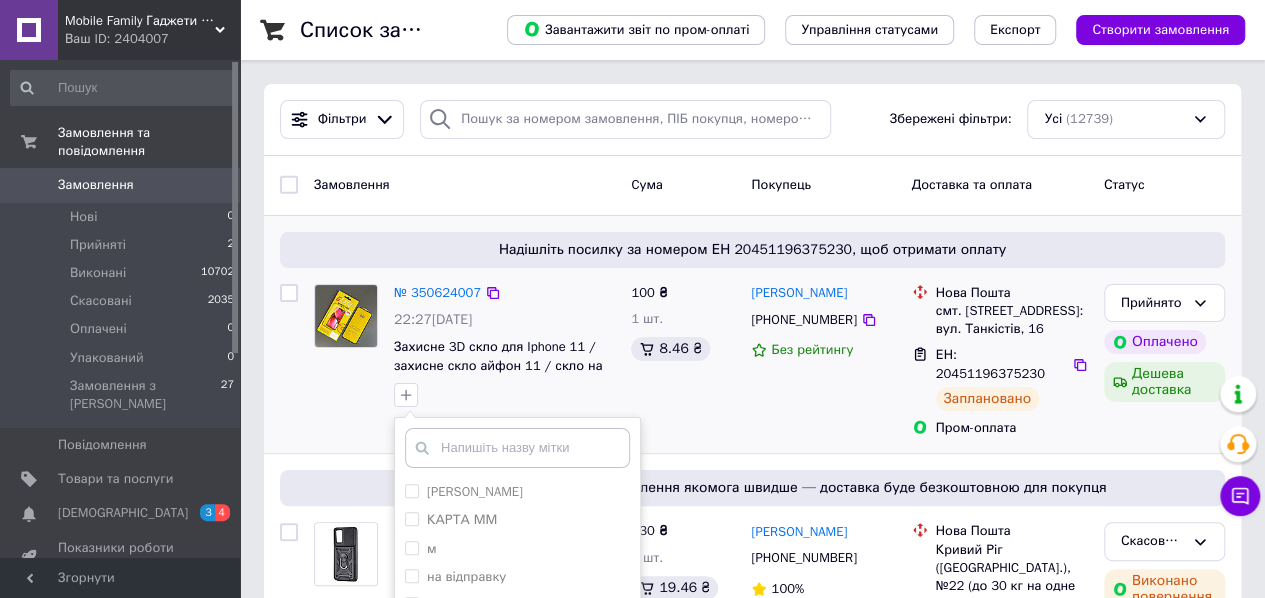 scroll, scrollTop: 400, scrollLeft: 0, axis: vertical 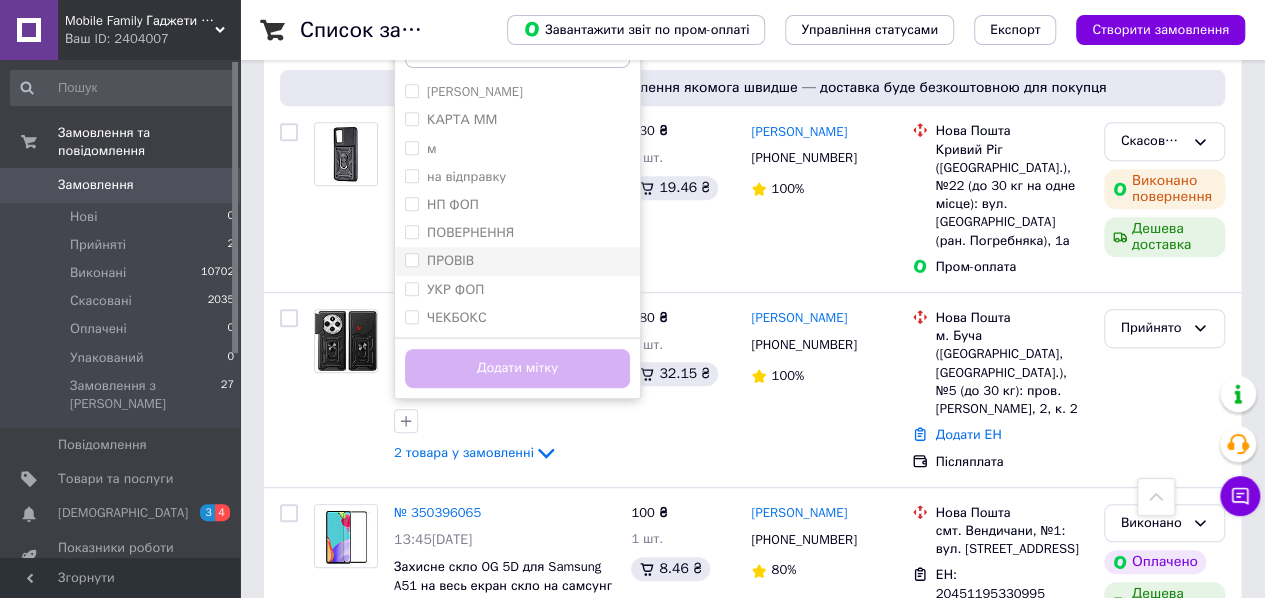 click on "ПРОВІВ" at bounding box center [517, 261] 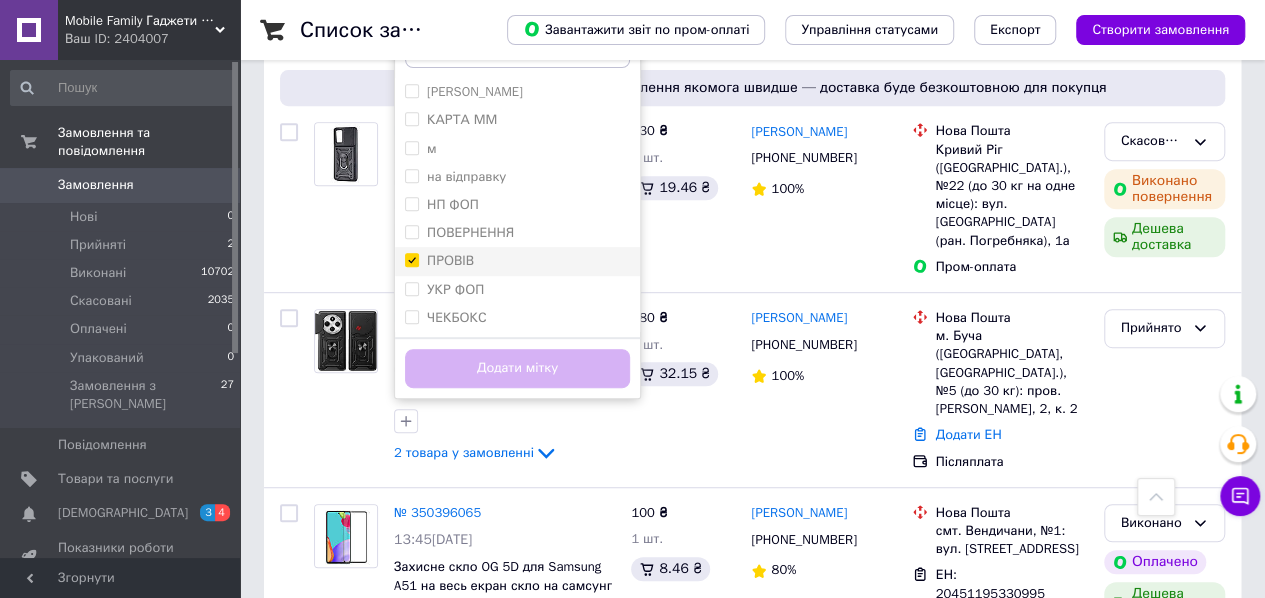 checkbox on "true" 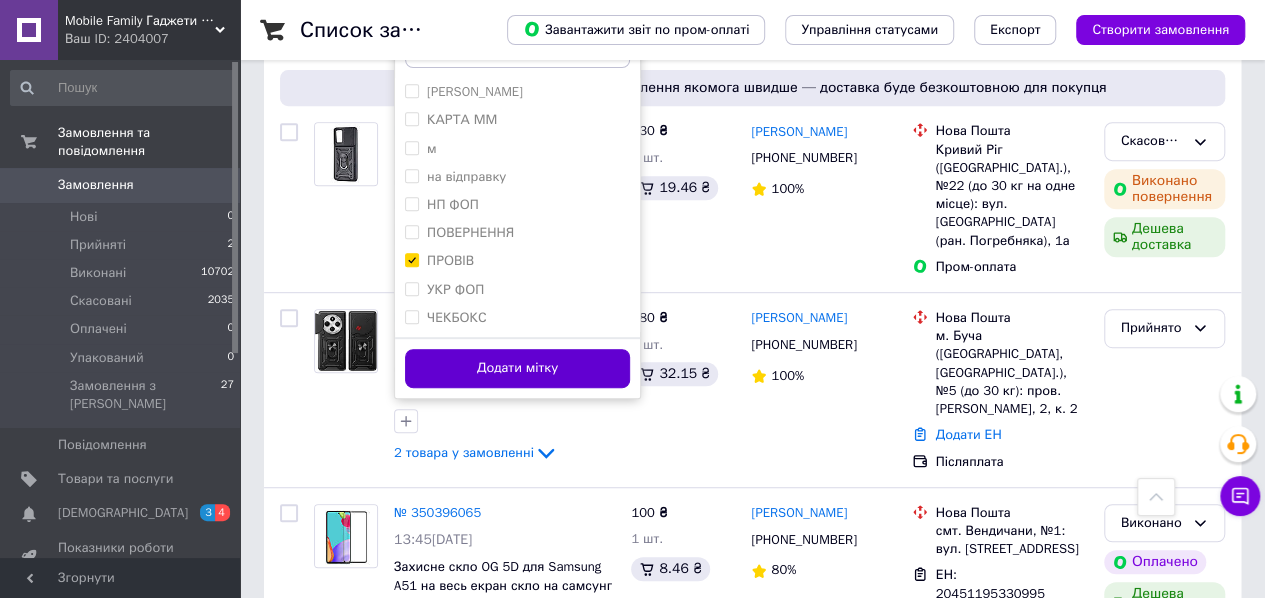 click on "Додати мітку" at bounding box center (517, 368) 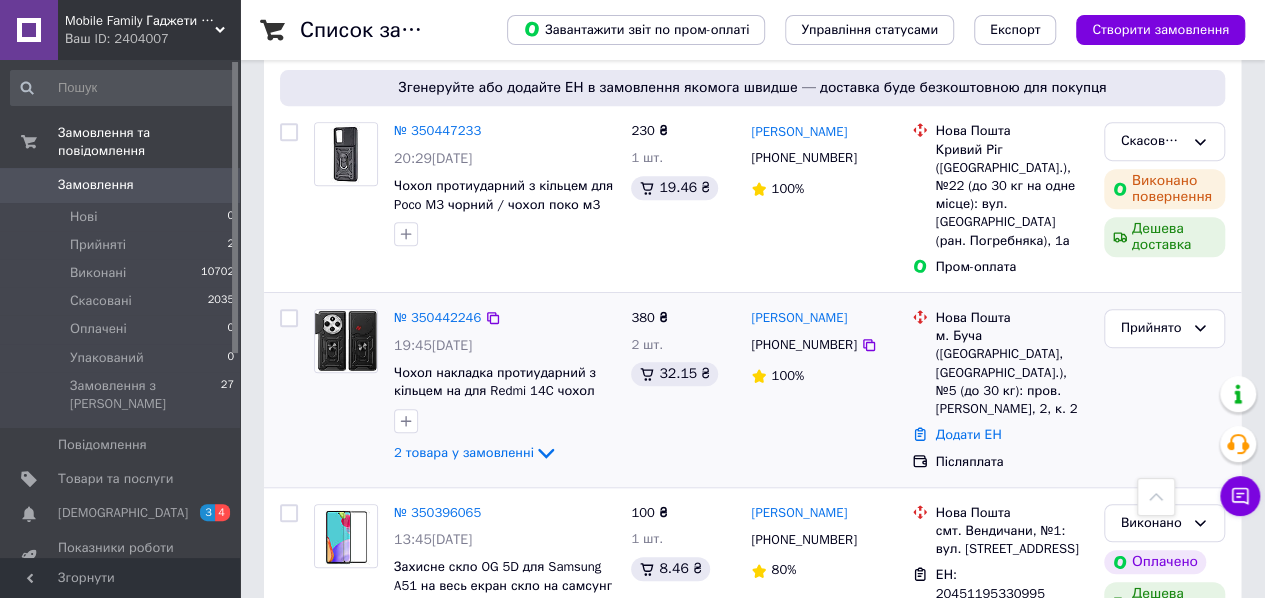 scroll, scrollTop: 0, scrollLeft: 0, axis: both 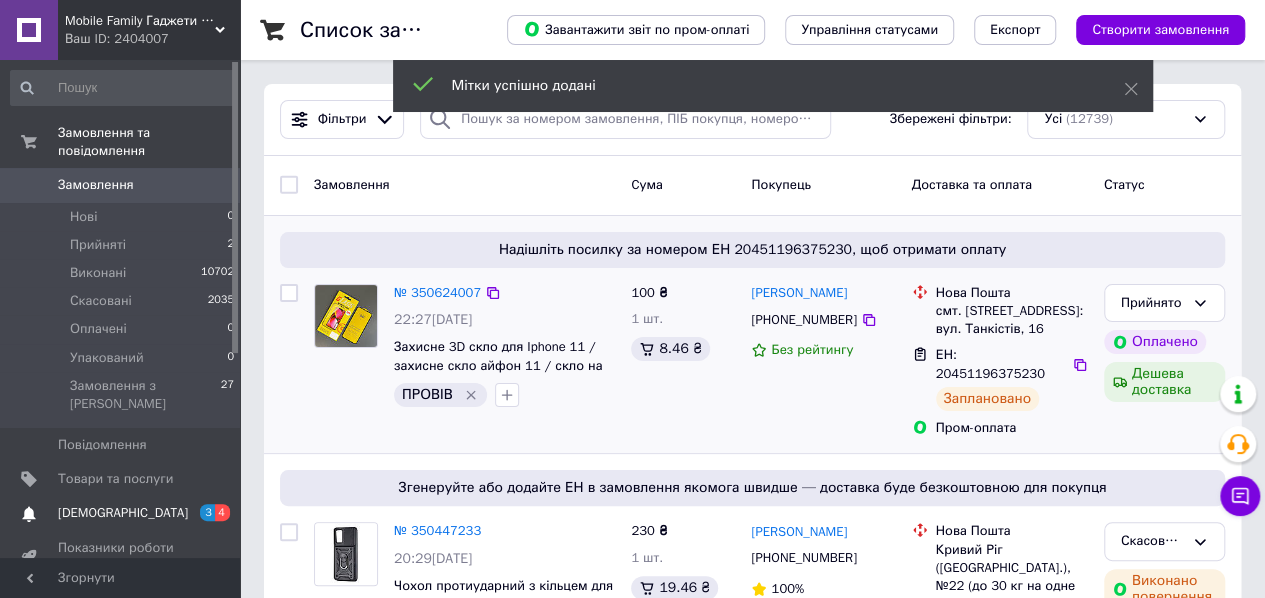 click on "[DEMOGRAPHIC_DATA]" at bounding box center [121, 513] 